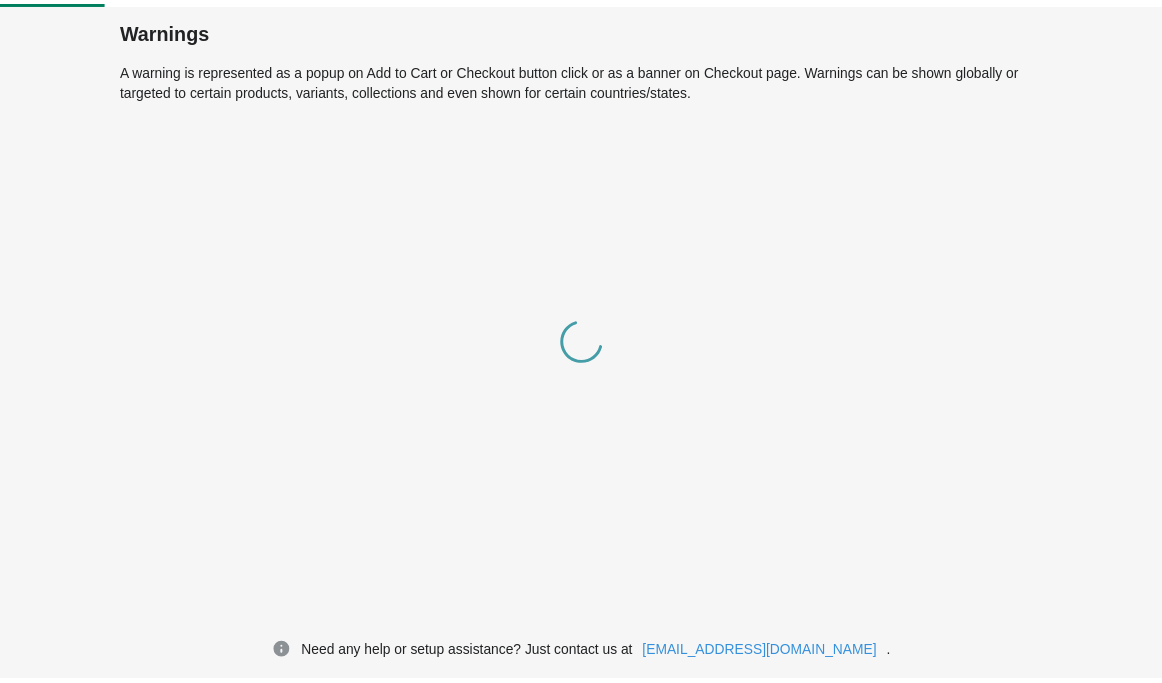 scroll, scrollTop: 0, scrollLeft: 0, axis: both 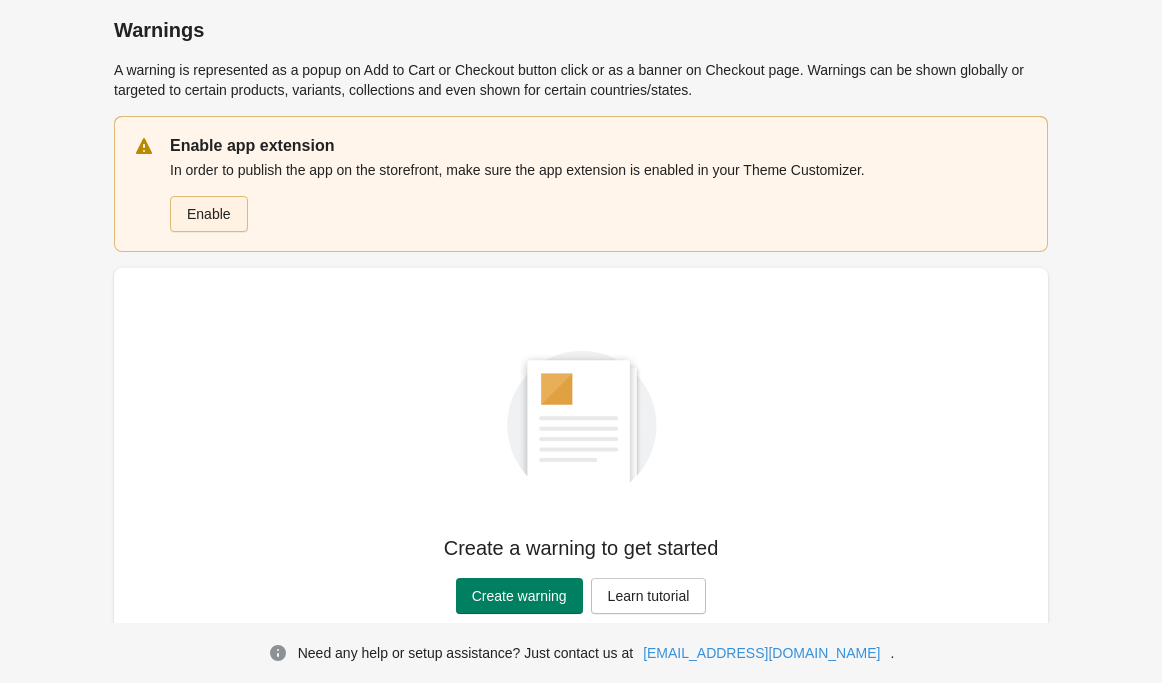 click on "Enable" at bounding box center [209, 214] 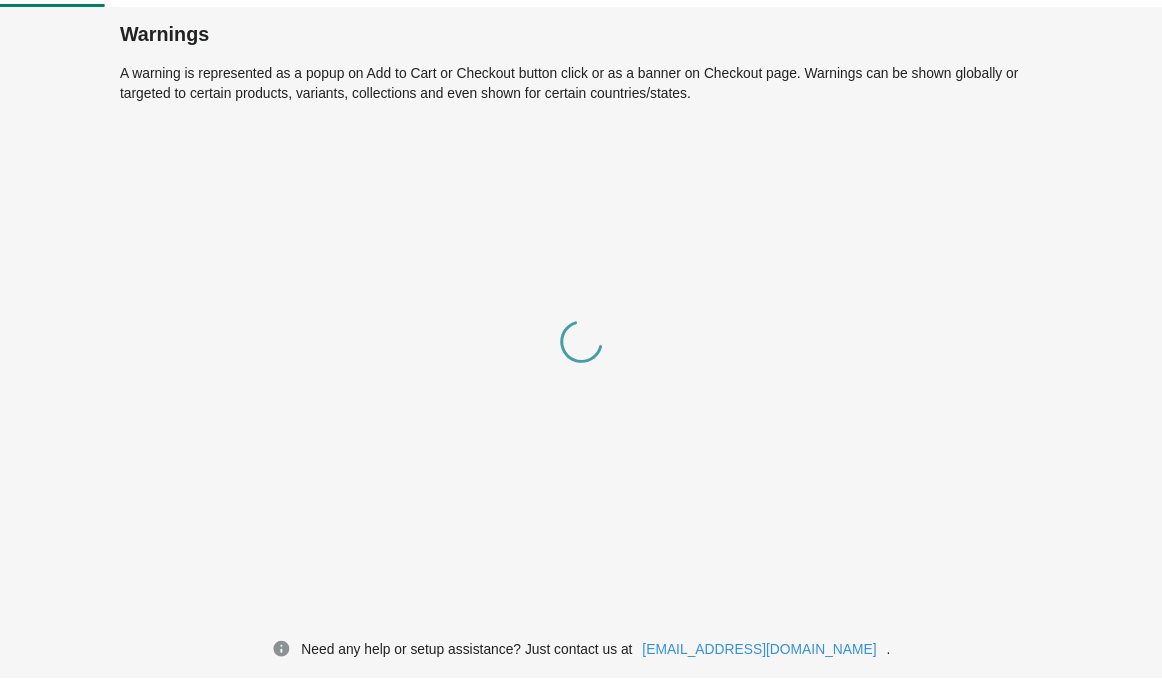 scroll, scrollTop: 0, scrollLeft: 0, axis: both 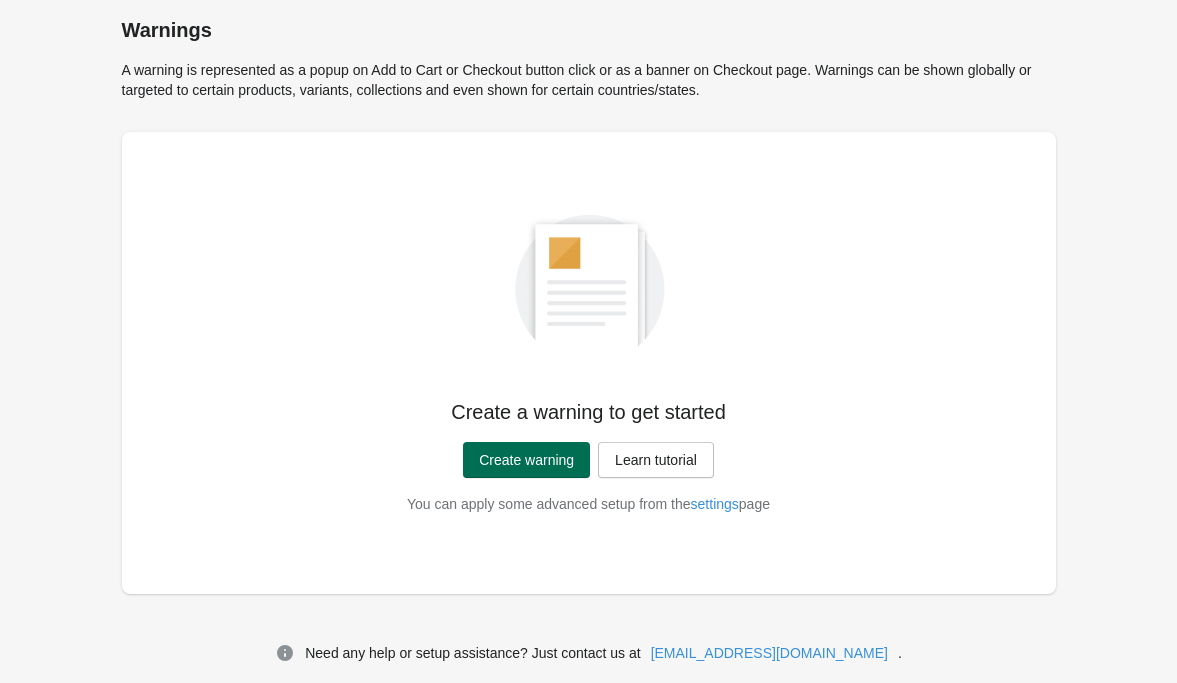 click on "Create warning" at bounding box center [526, 460] 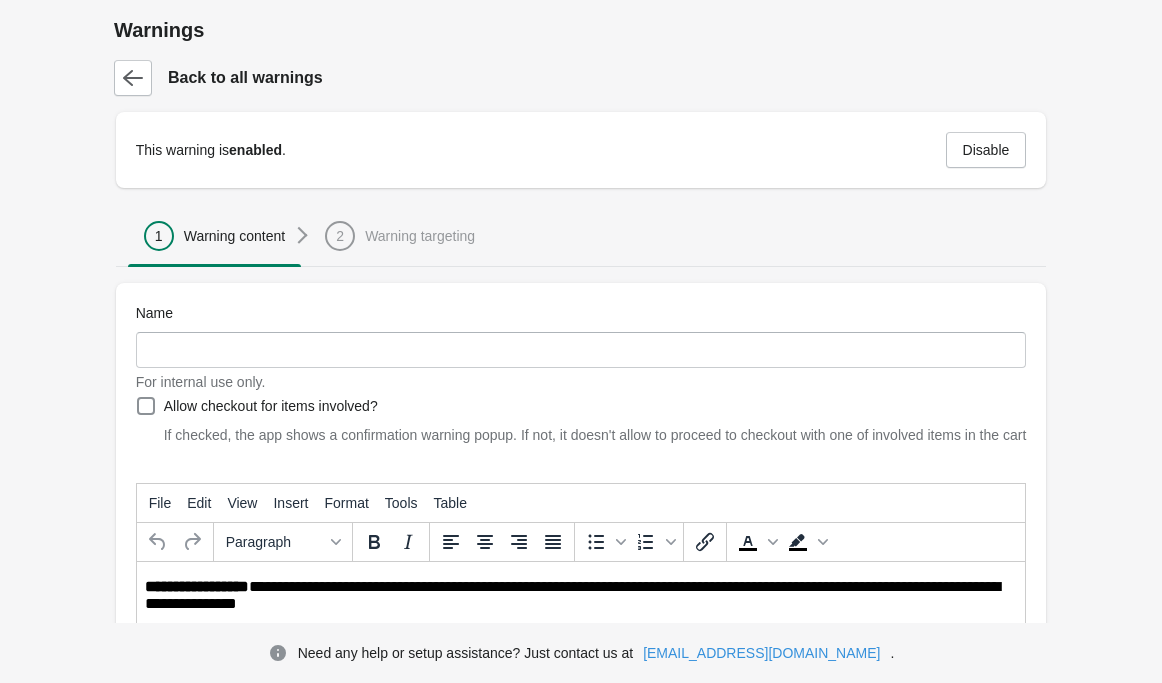 scroll, scrollTop: 0, scrollLeft: 0, axis: both 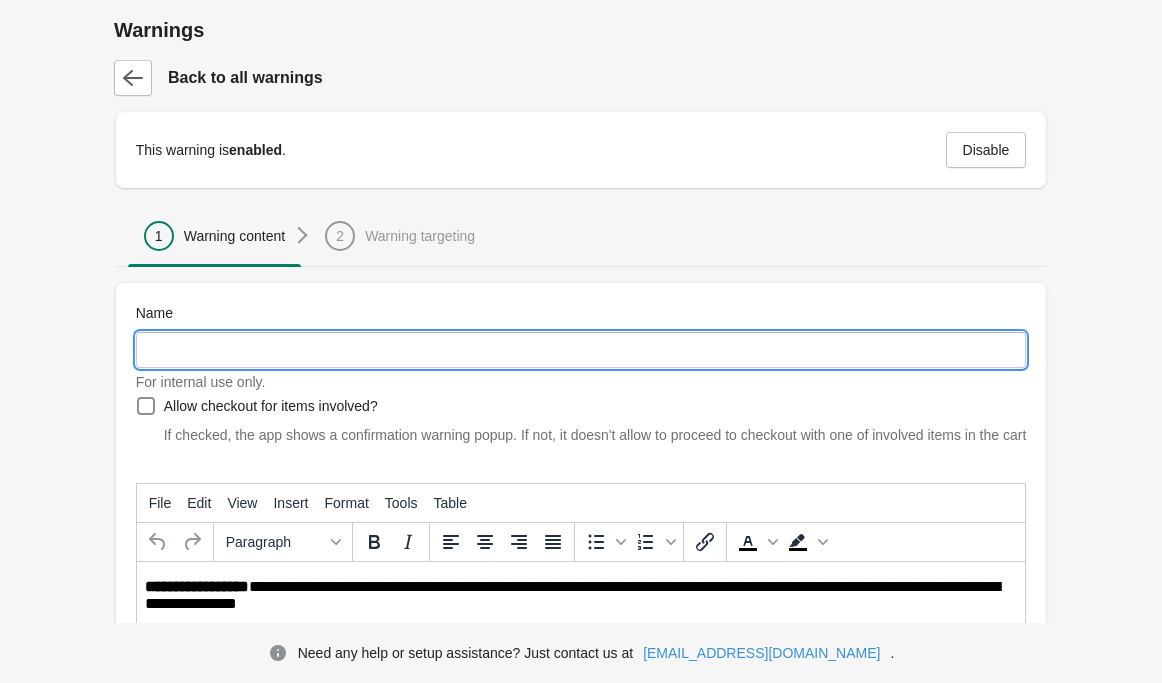 click on "Name" at bounding box center (581, 350) 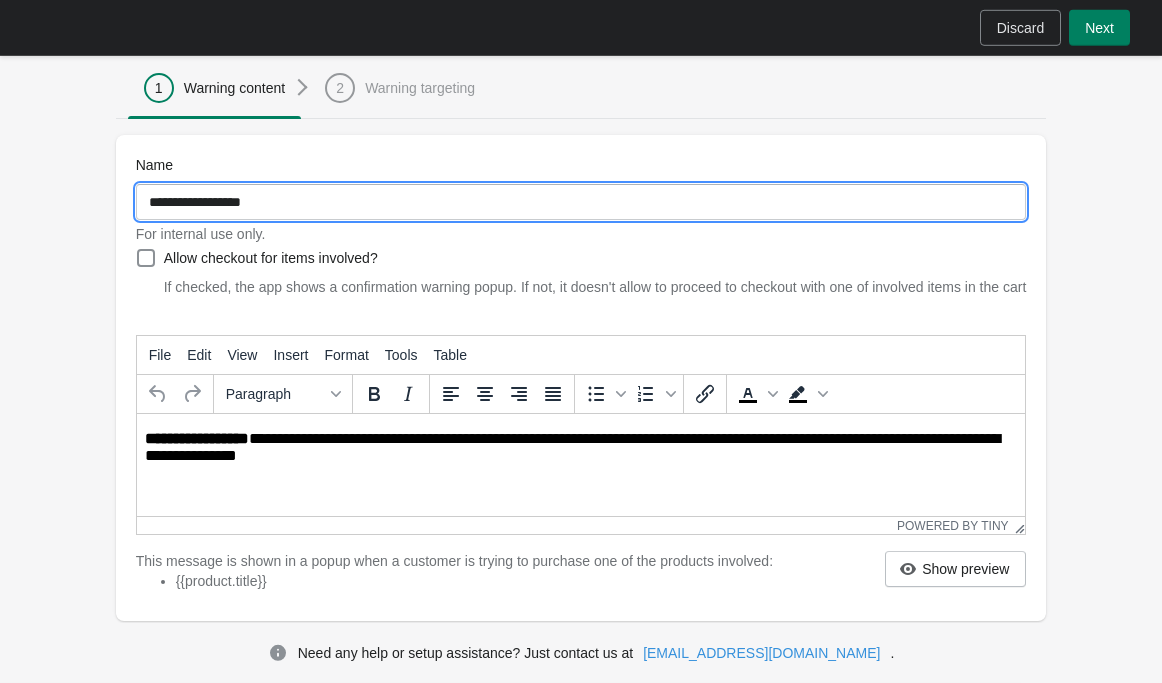 scroll, scrollTop: 208, scrollLeft: 0, axis: vertical 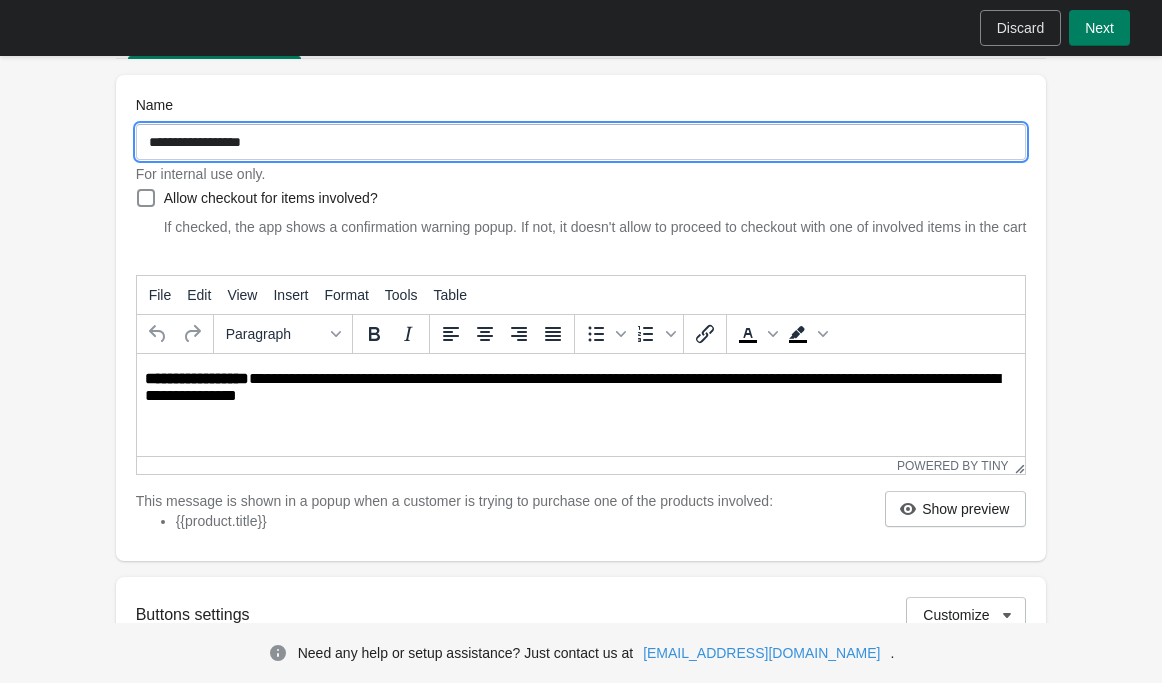type on "**********" 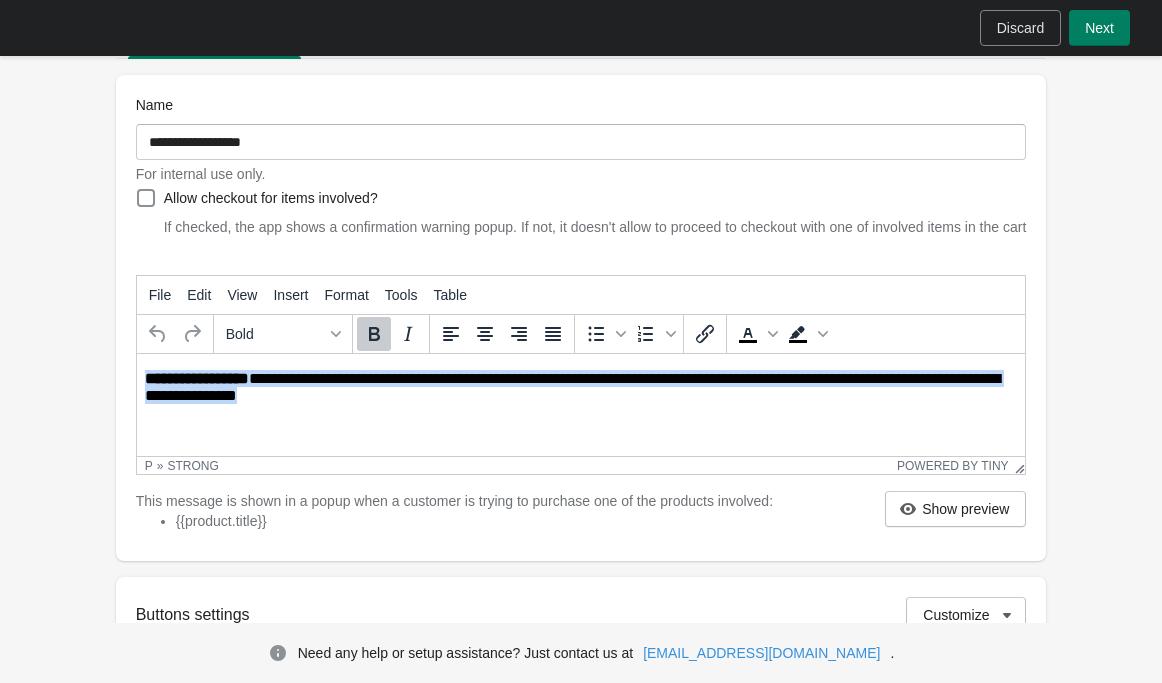 drag, startPoint x: 548, startPoint y: 779, endPoint x: -22, endPoint y: 344, distance: 717.0251 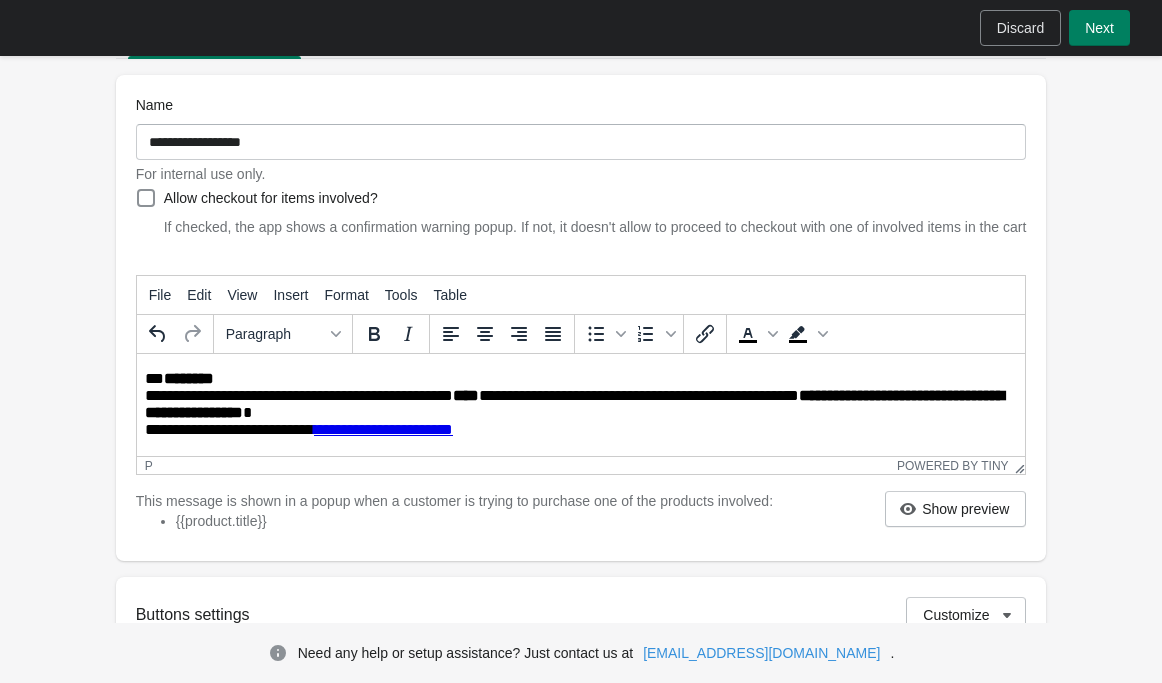 click on "**********" at bounding box center (574, 409) 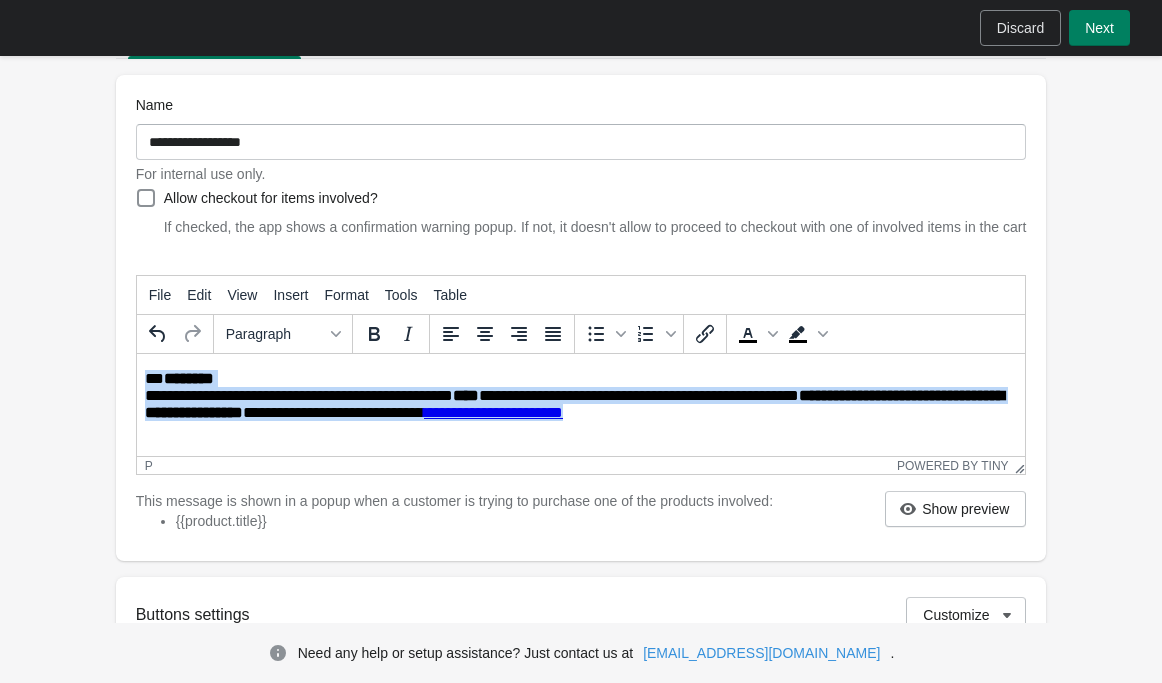 drag, startPoint x: 753, startPoint y: 417, endPoint x: -46, endPoint y: 376, distance: 800.0513 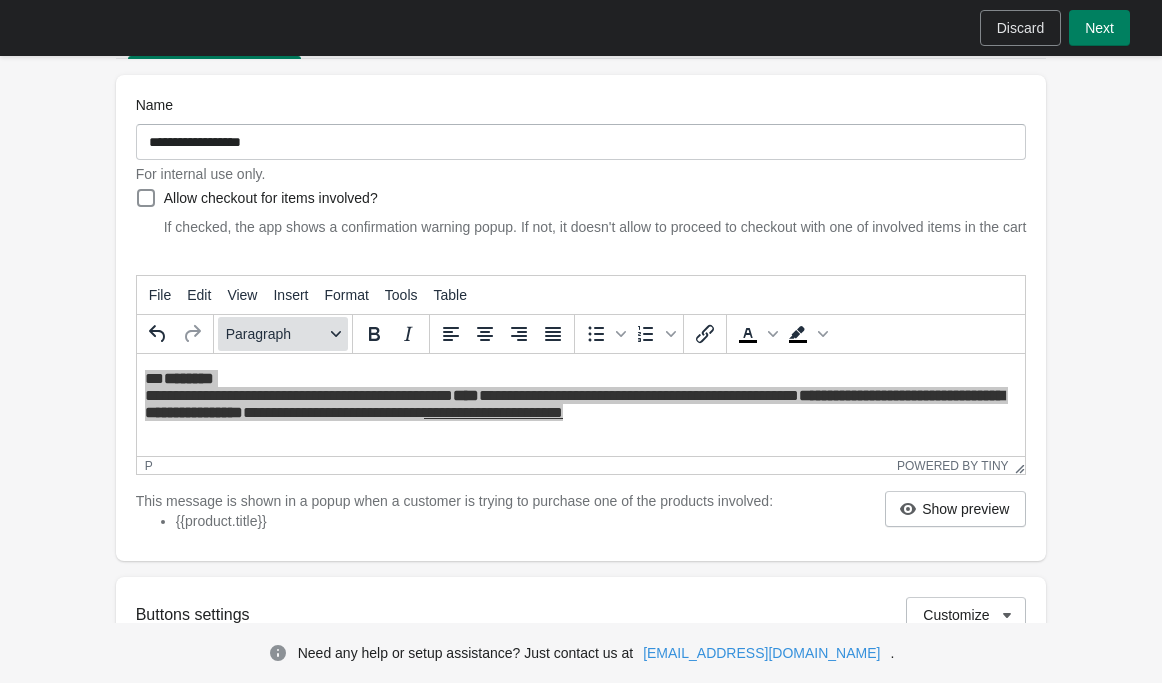 click on "Paragraph" at bounding box center [283, 334] 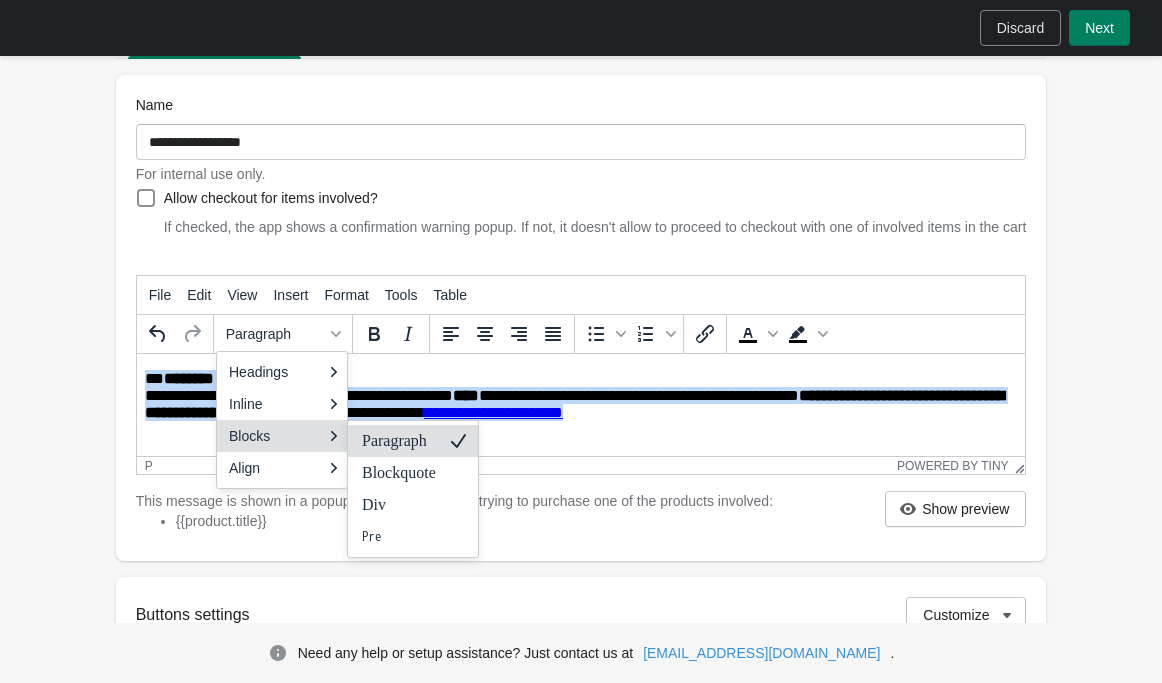 click on "**********" at bounding box center (582, 400) 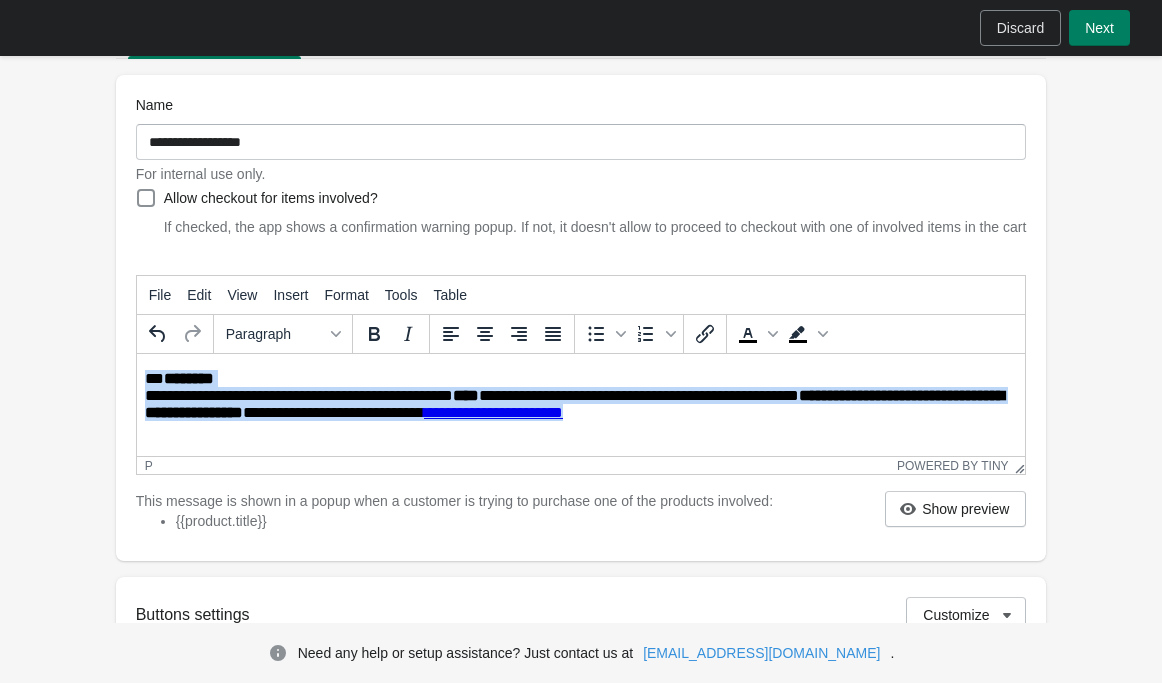 drag, startPoint x: 797, startPoint y: 422, endPoint x: -201, endPoint y: 321, distance: 1003.0977 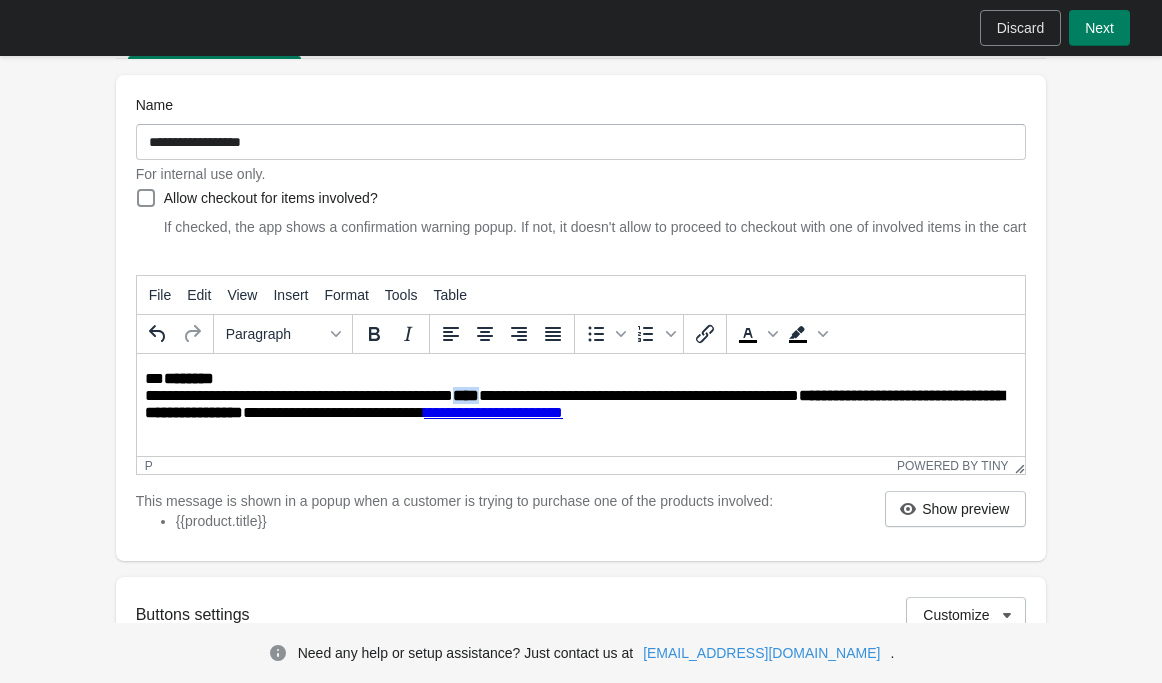 click on "****" at bounding box center [465, 395] 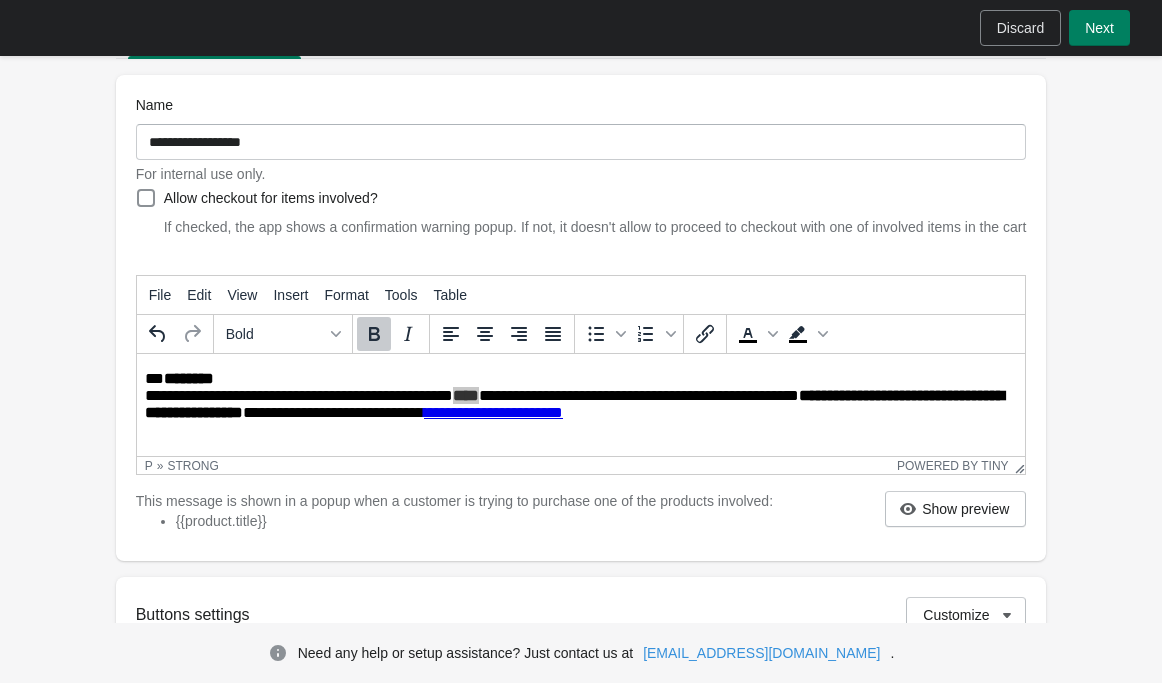 click 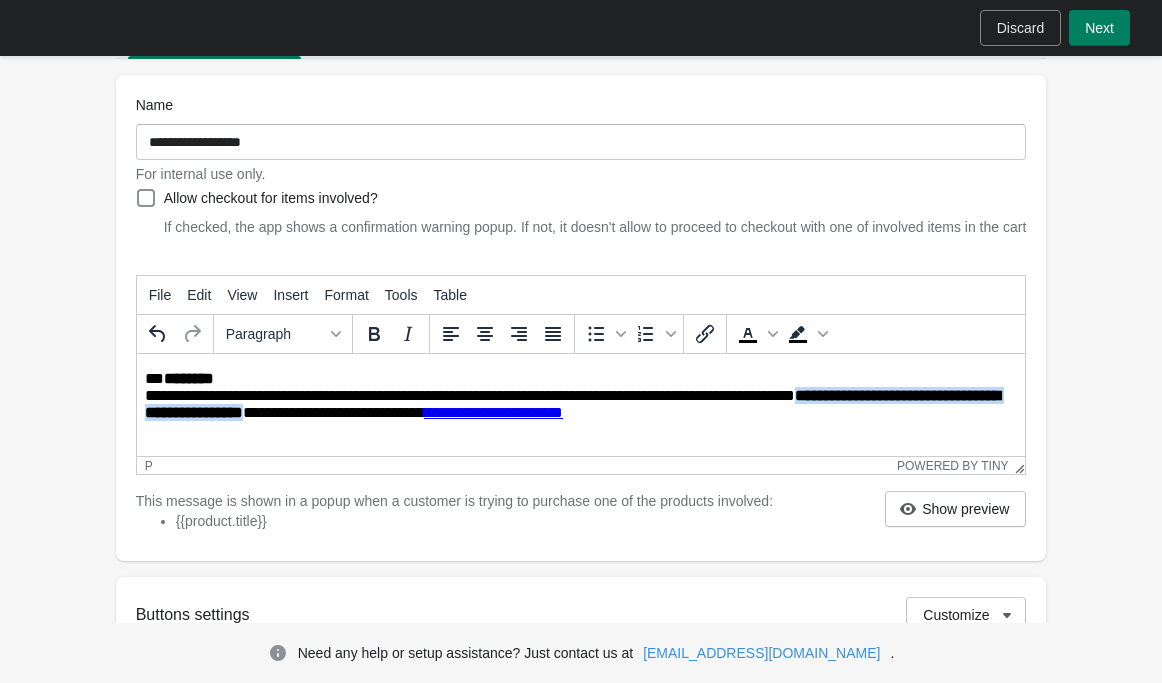 drag, startPoint x: 838, startPoint y: 402, endPoint x: 331, endPoint y: 424, distance: 507.47708 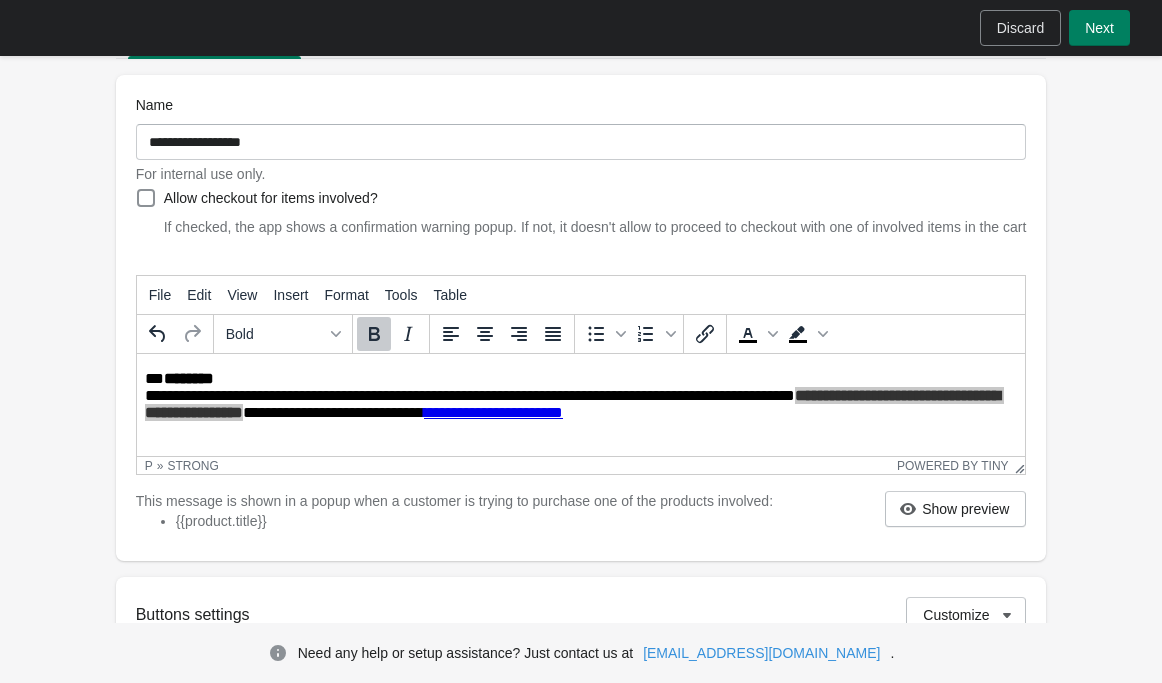 click 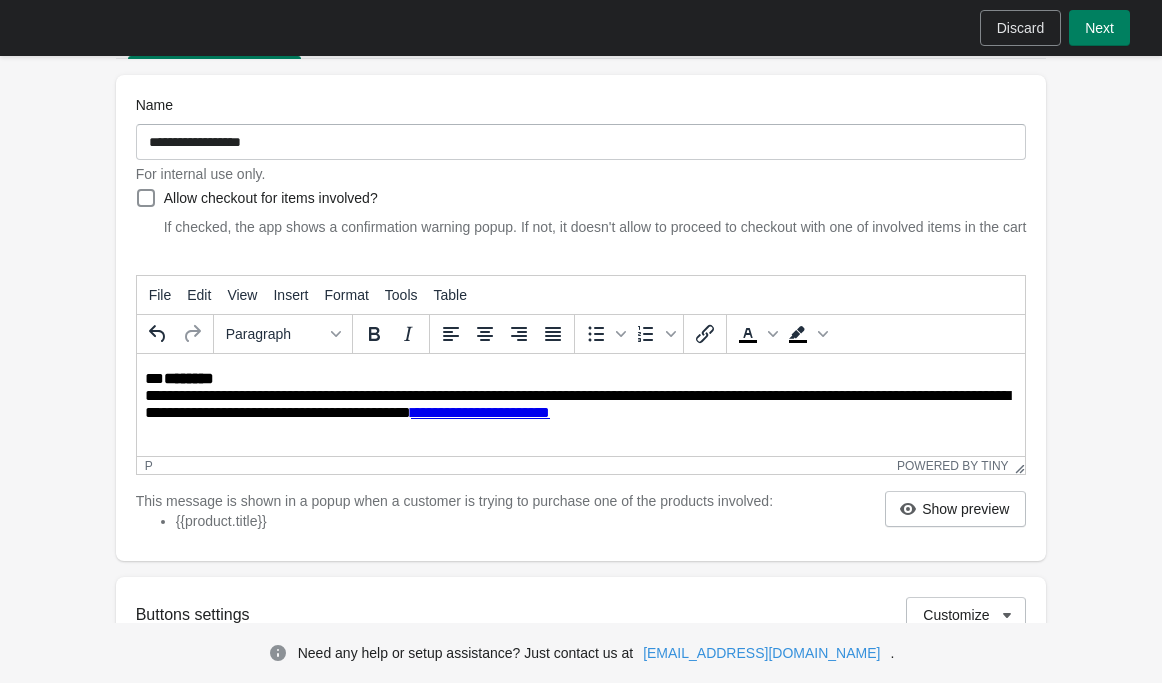 click on "**********" at bounding box center (582, 400) 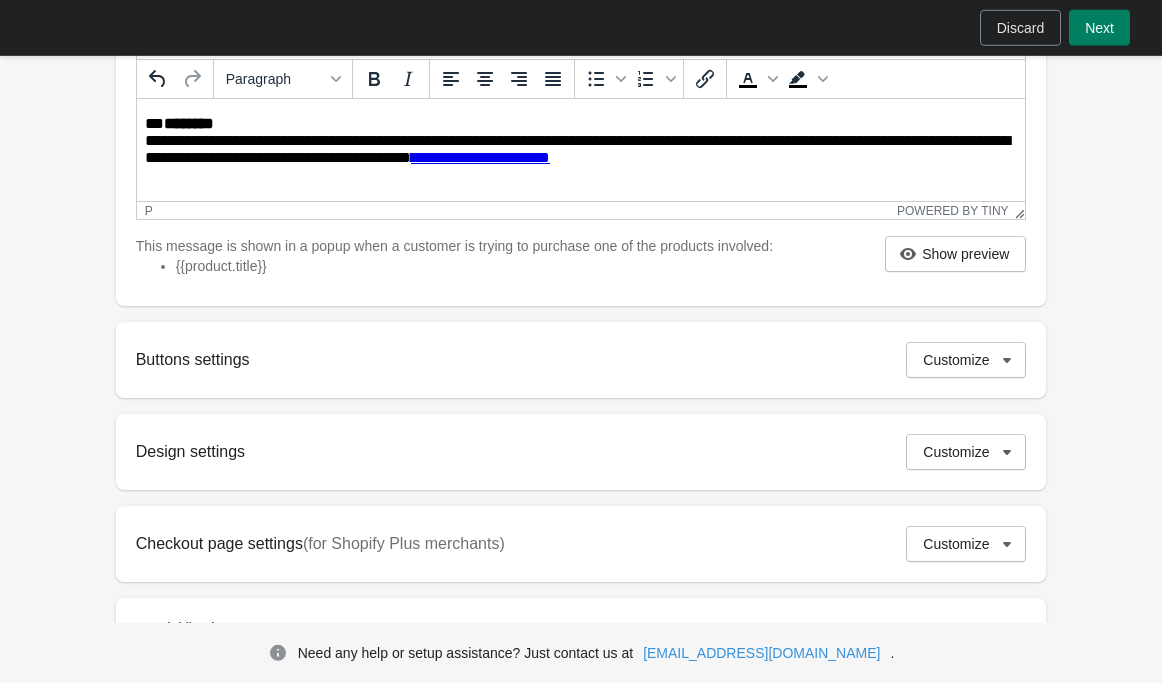 scroll, scrollTop: 464, scrollLeft: 0, axis: vertical 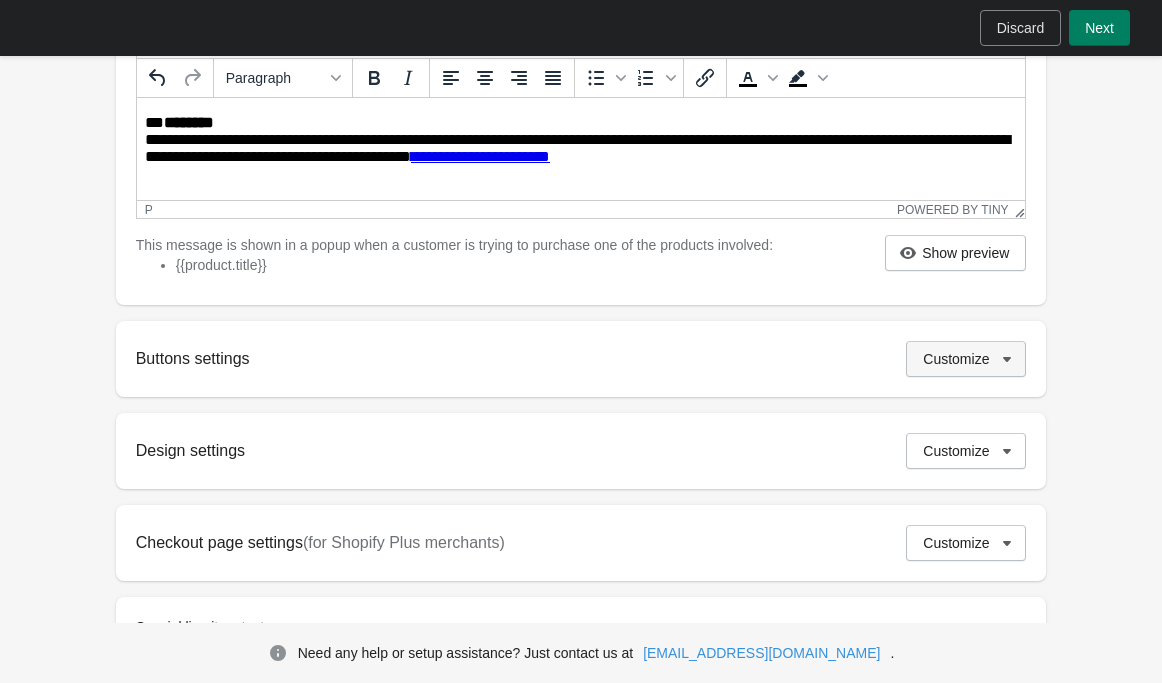 click on "Customize" at bounding box center [956, 359] 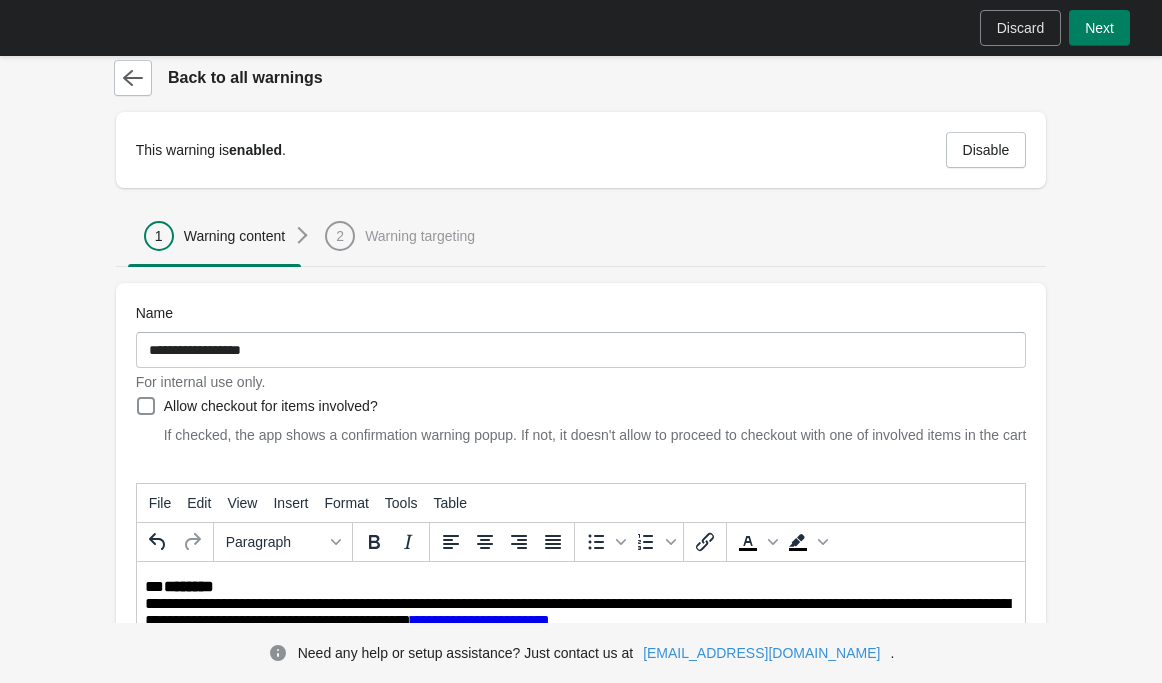 scroll, scrollTop: 304, scrollLeft: 0, axis: vertical 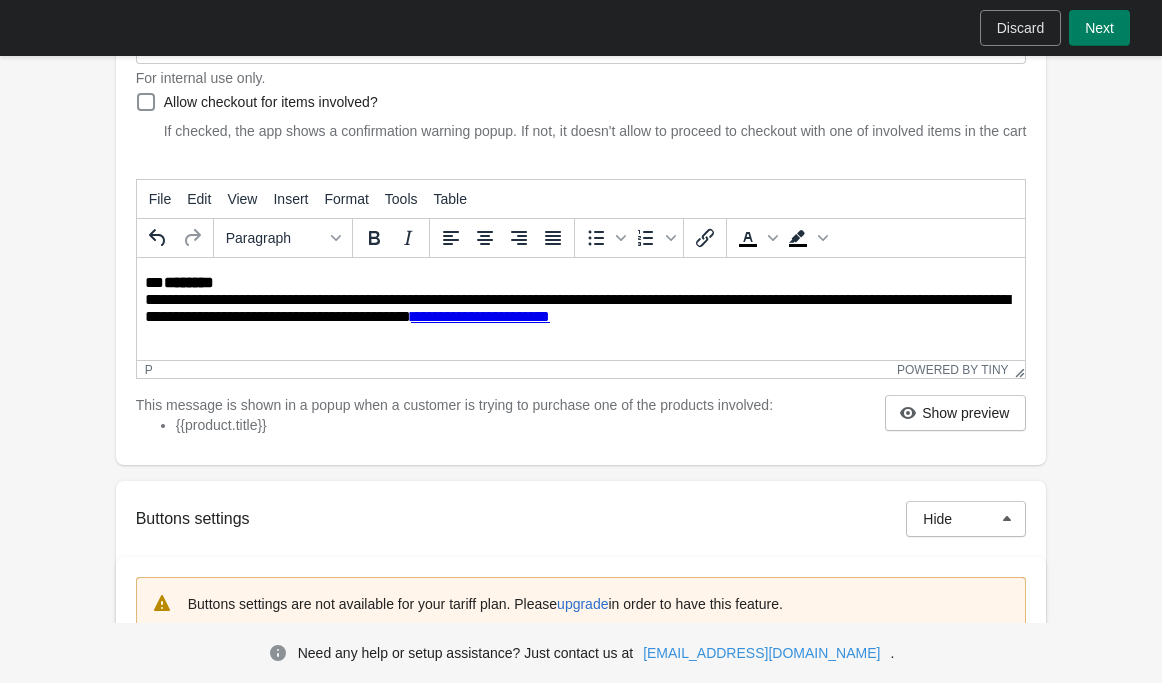 click on "Buttons settings   Hide" at bounding box center (581, 519) 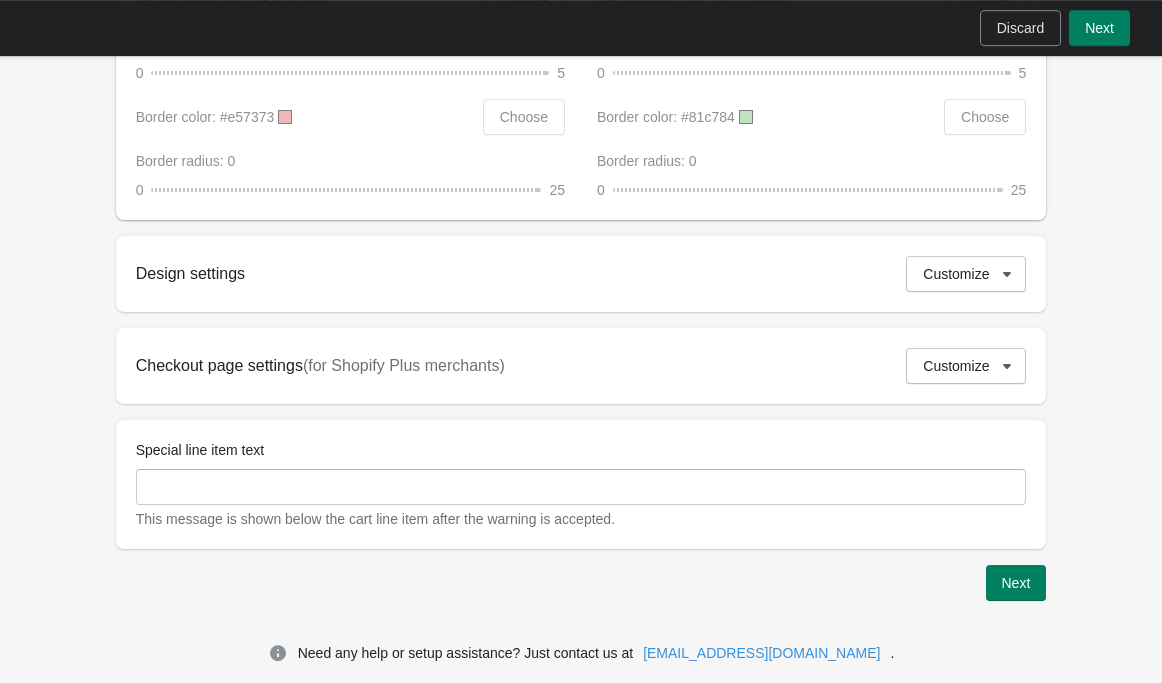 scroll, scrollTop: 1248, scrollLeft: 0, axis: vertical 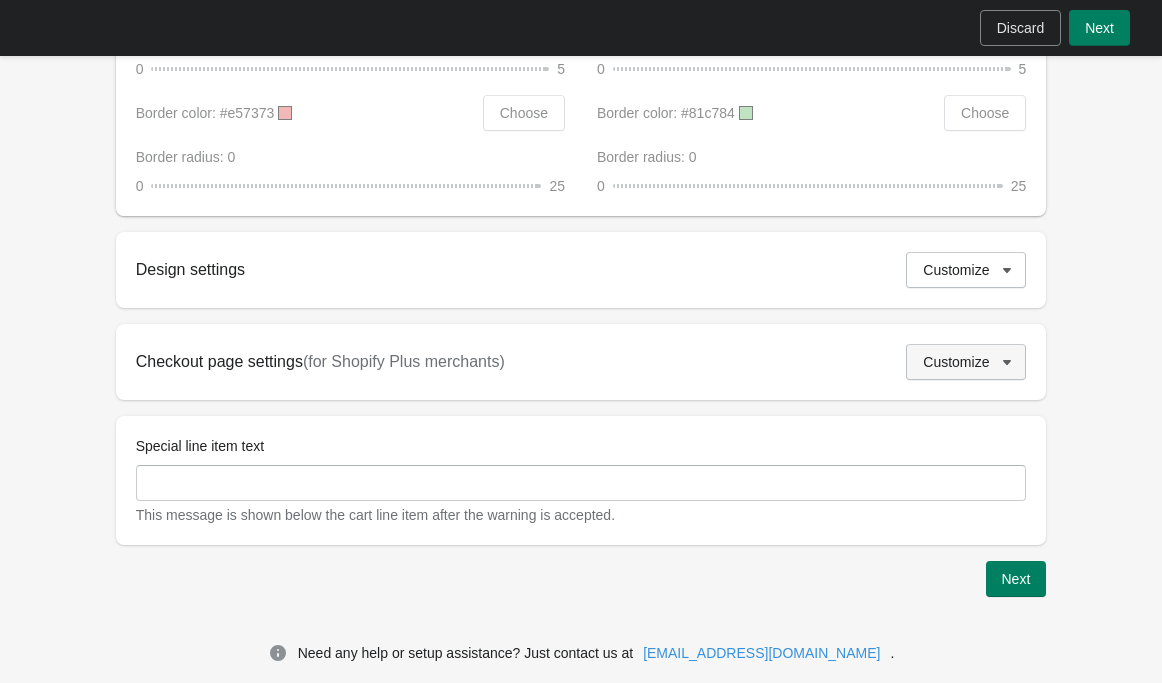 click on "Customize" at bounding box center (966, 362) 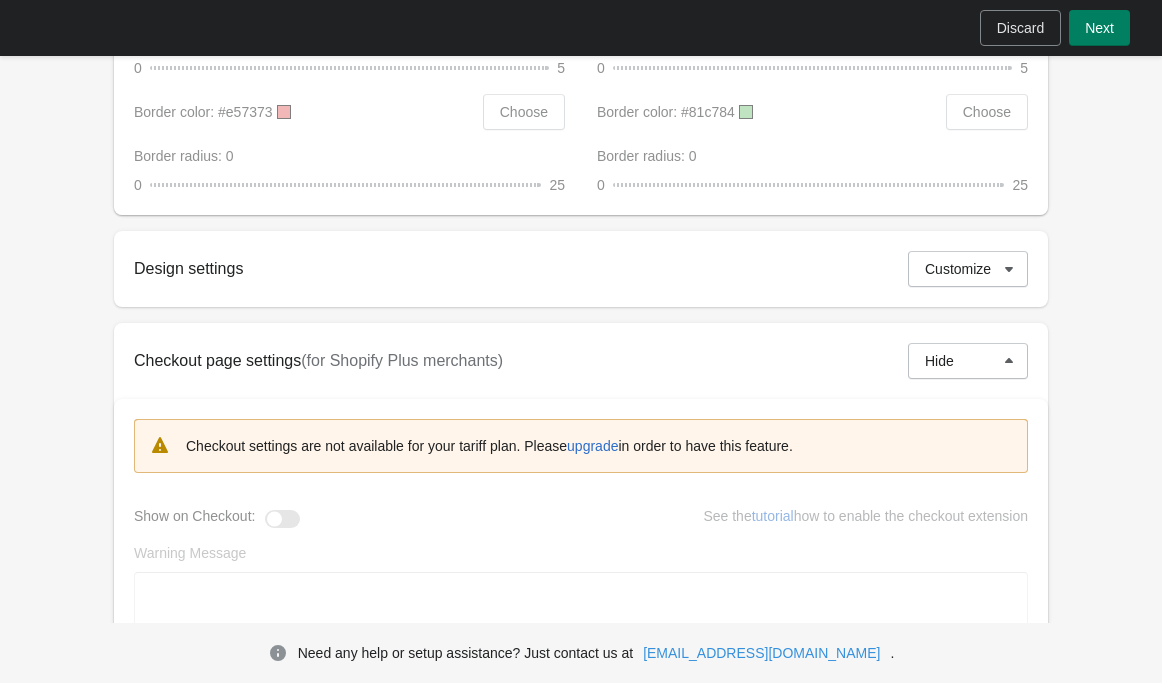 click on "Checkout page settings  (for Shopify Plus merchants)   Hide" at bounding box center [581, 361] 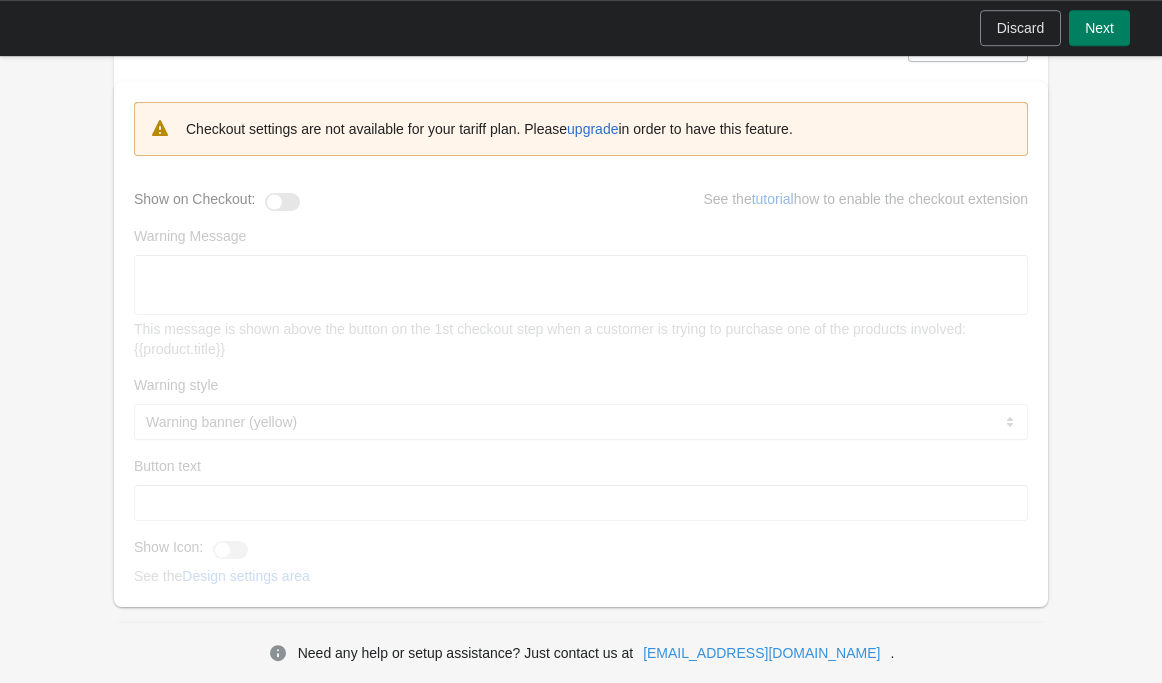 scroll, scrollTop: 1488, scrollLeft: 0, axis: vertical 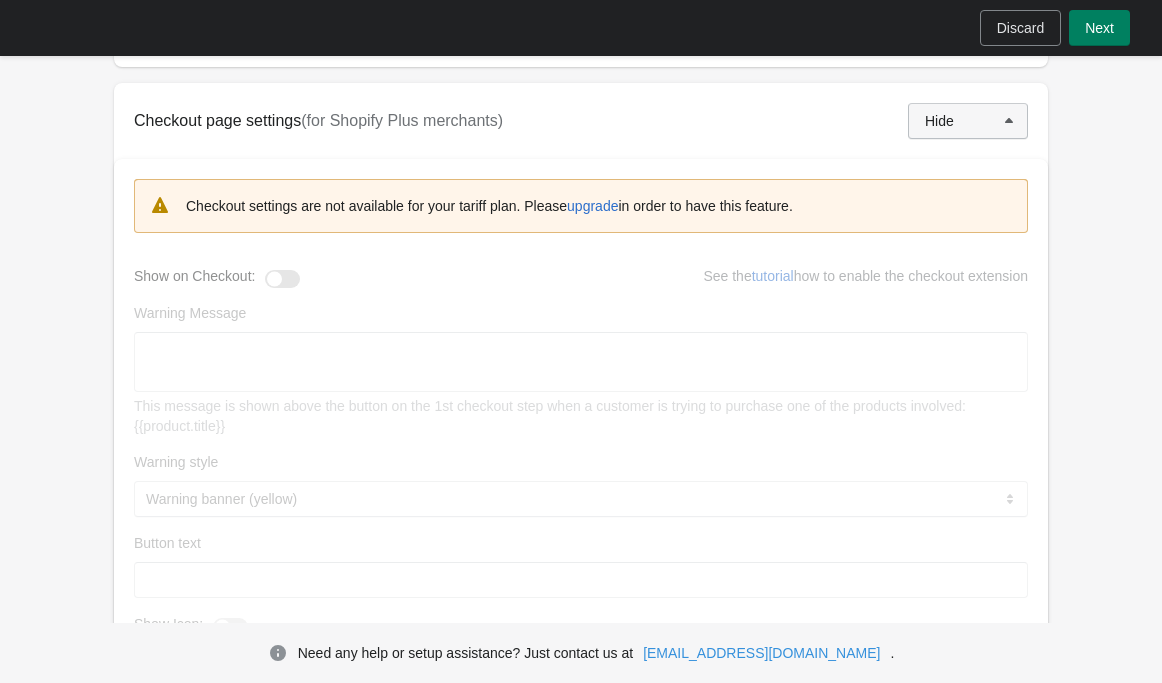 click on "Hide" at bounding box center [968, 121] 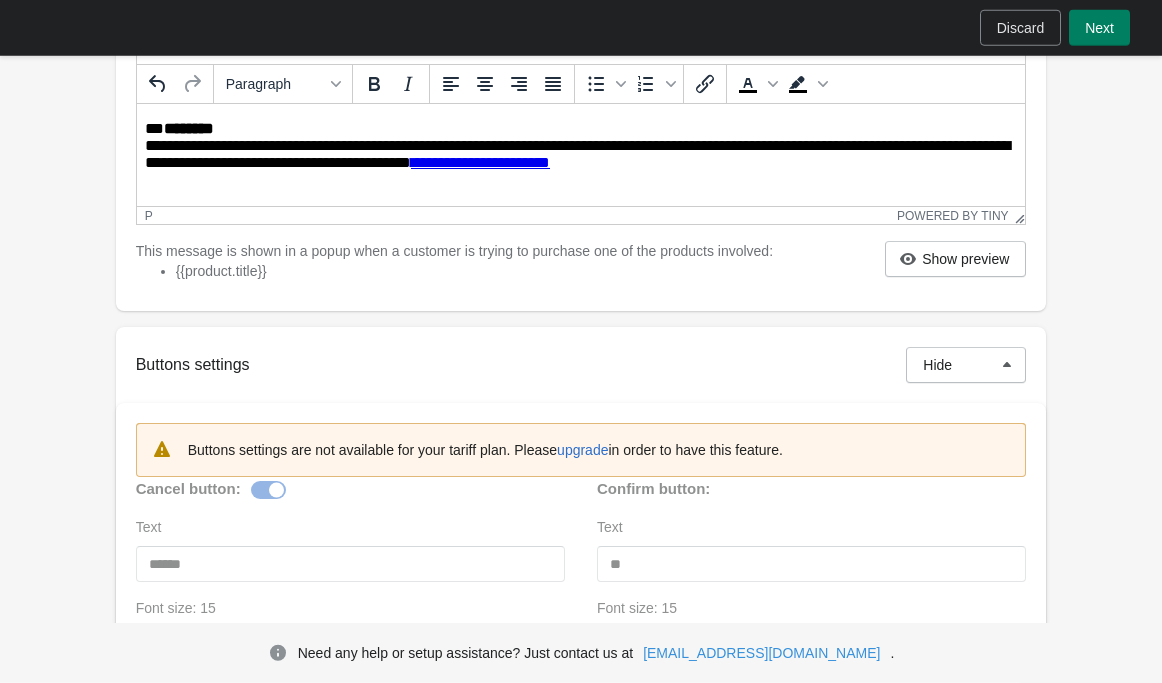 scroll, scrollTop: 355, scrollLeft: 0, axis: vertical 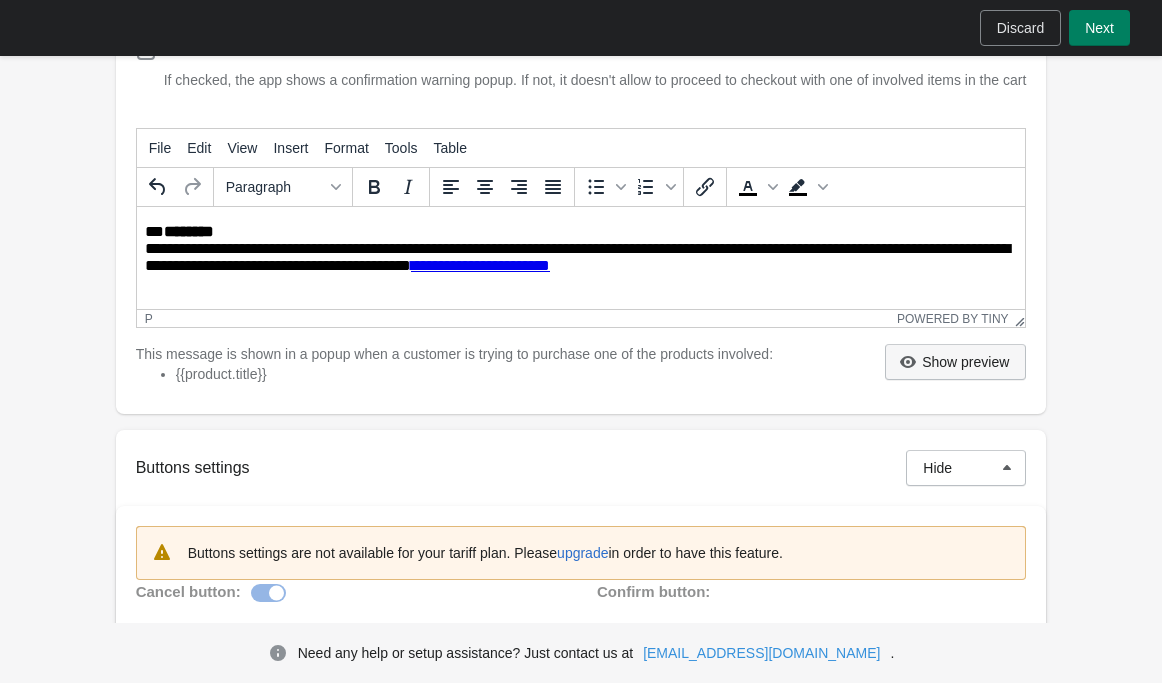click on "Show preview" at bounding box center [965, 362] 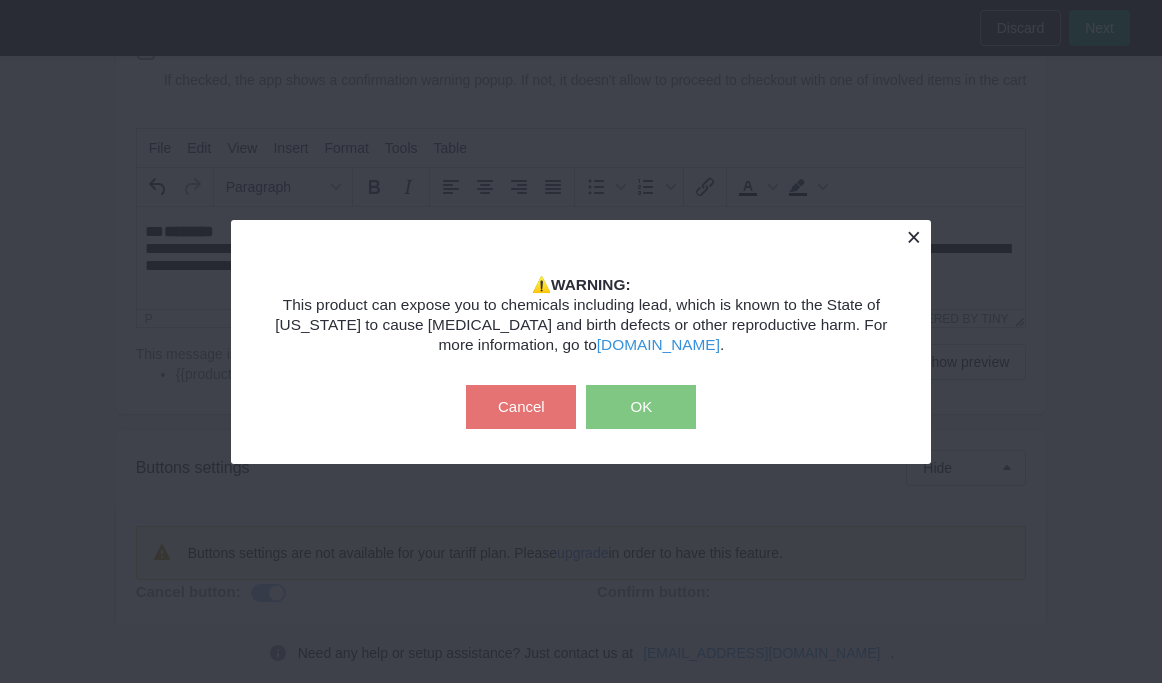 click at bounding box center (913, 237) 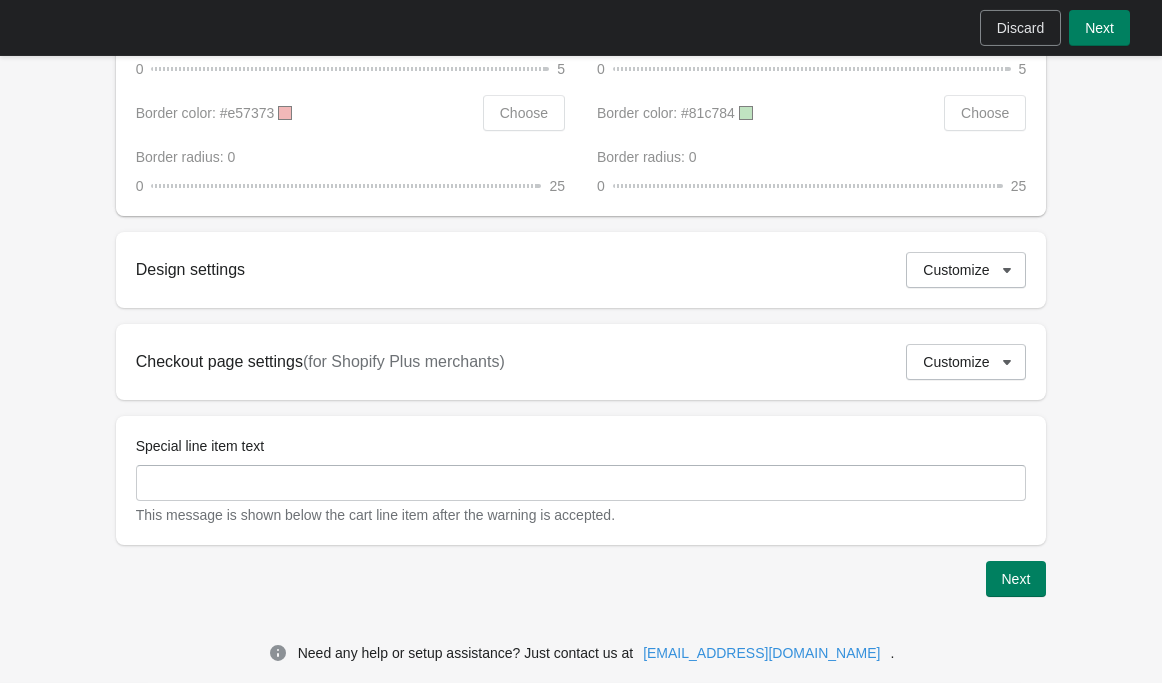 scroll, scrollTop: 1267, scrollLeft: 0, axis: vertical 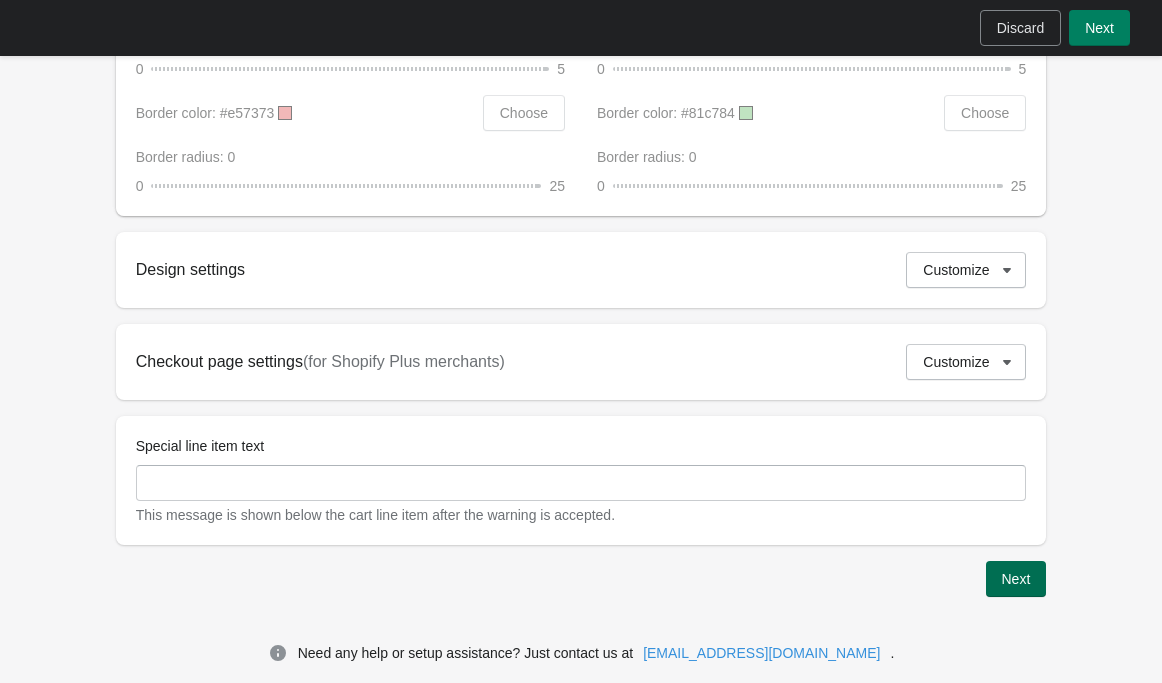 click on "Next" at bounding box center [1016, 579] 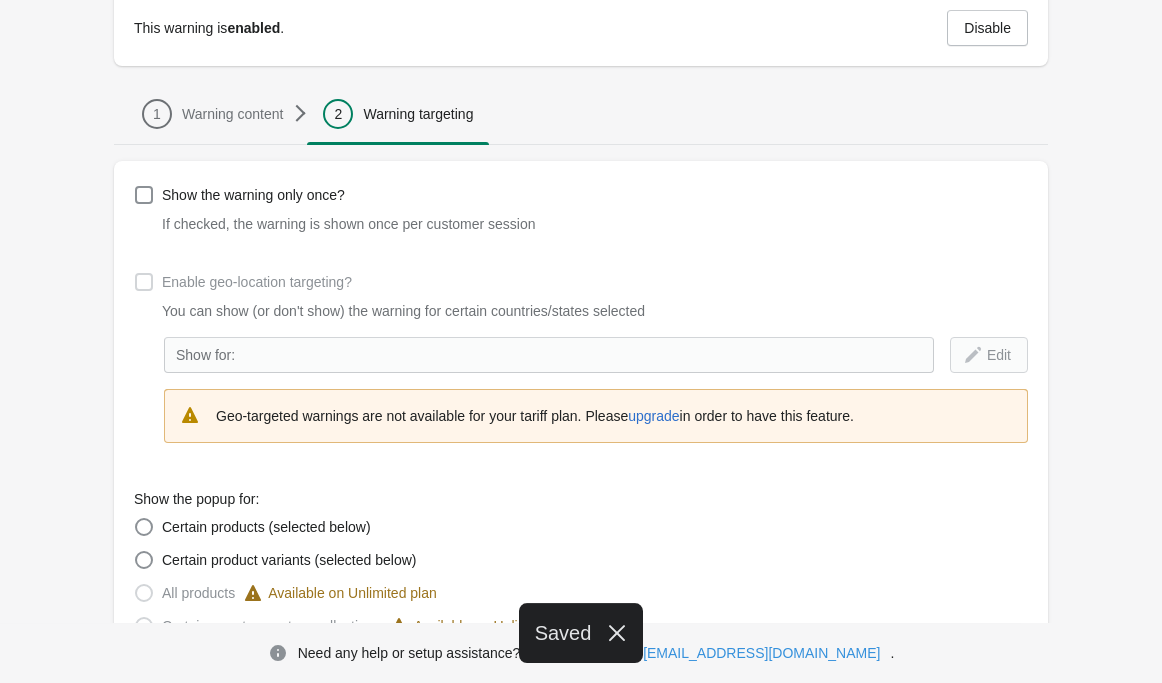 scroll, scrollTop: 0, scrollLeft: 0, axis: both 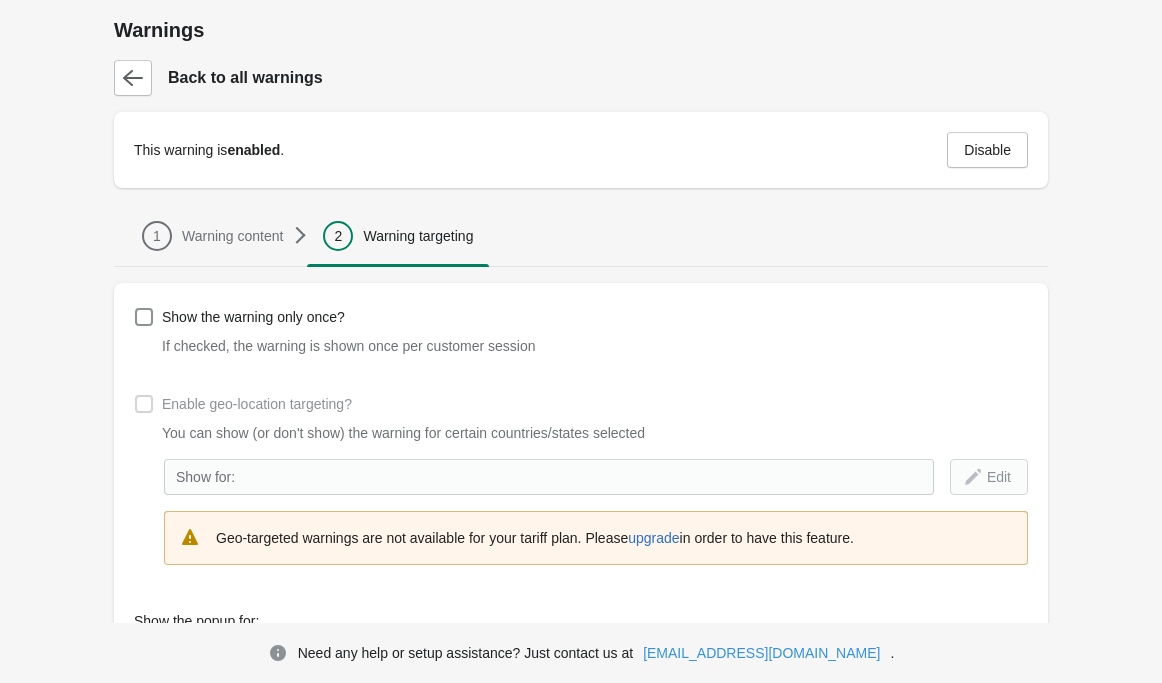 click at bounding box center [144, 404] 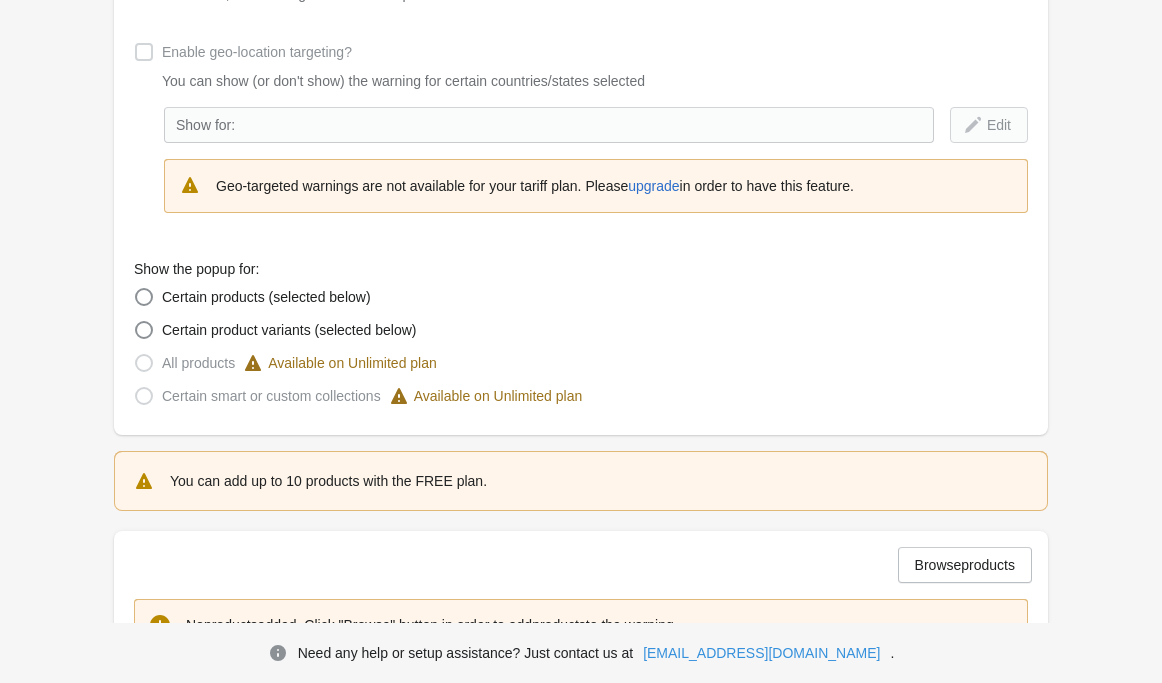 scroll, scrollTop: 336, scrollLeft: 0, axis: vertical 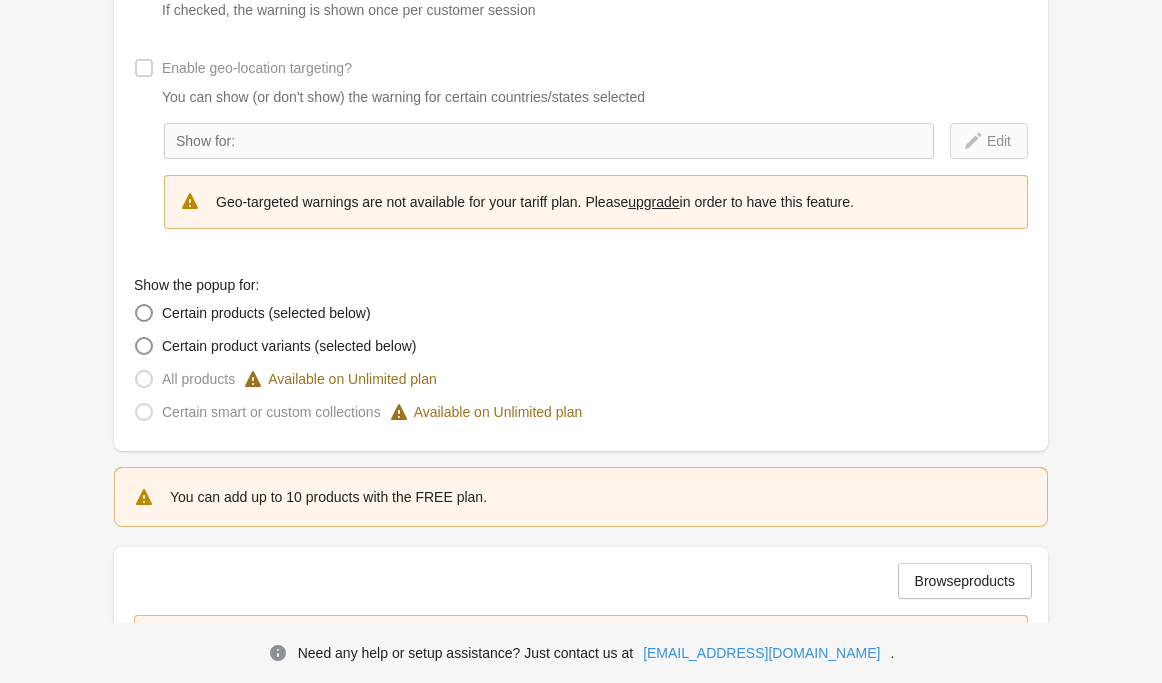 click on "upgrade" at bounding box center (653, 202) 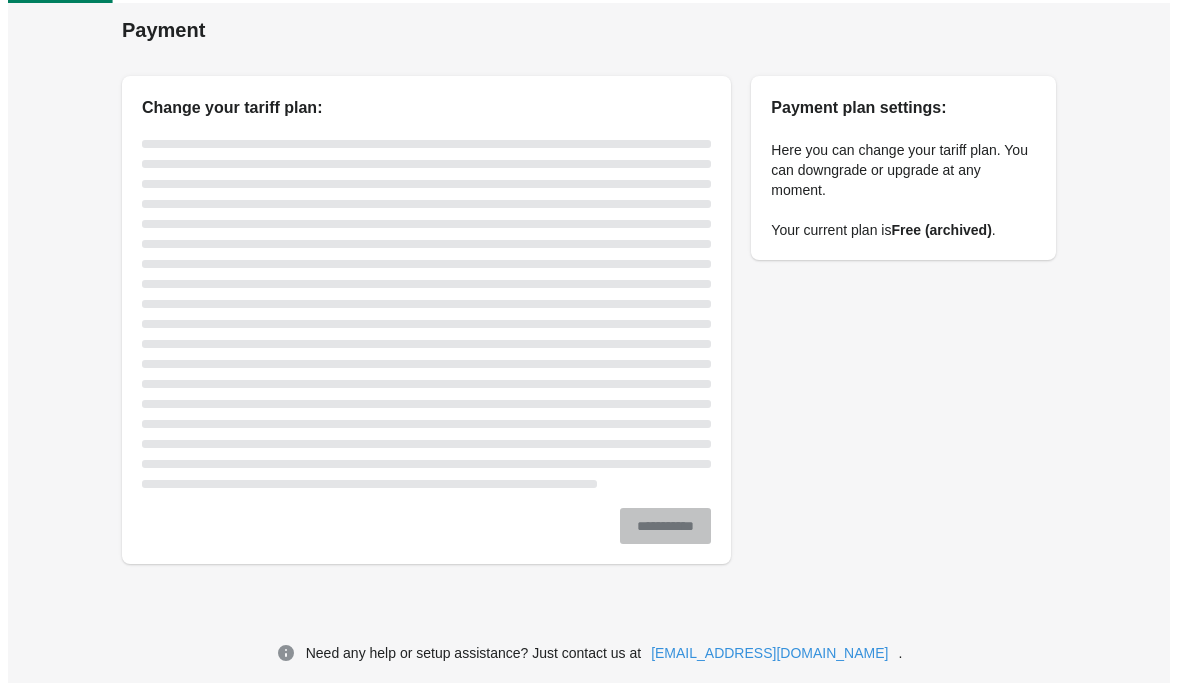 scroll, scrollTop: 0, scrollLeft: 0, axis: both 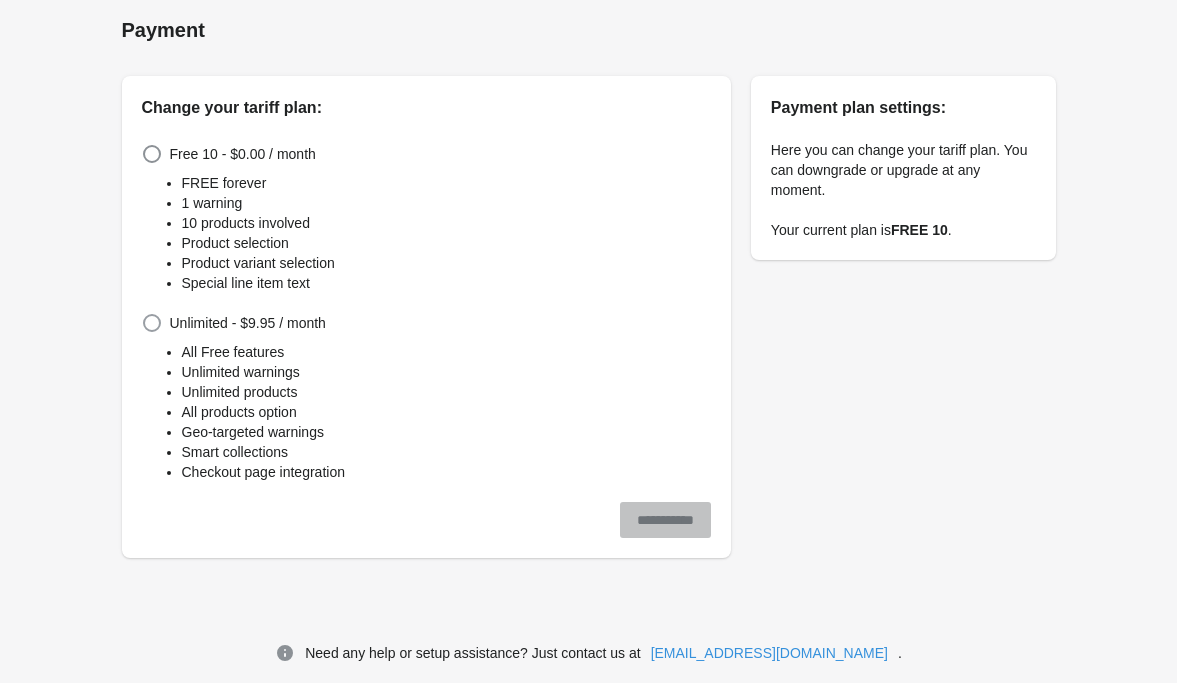 click at bounding box center (152, 323) 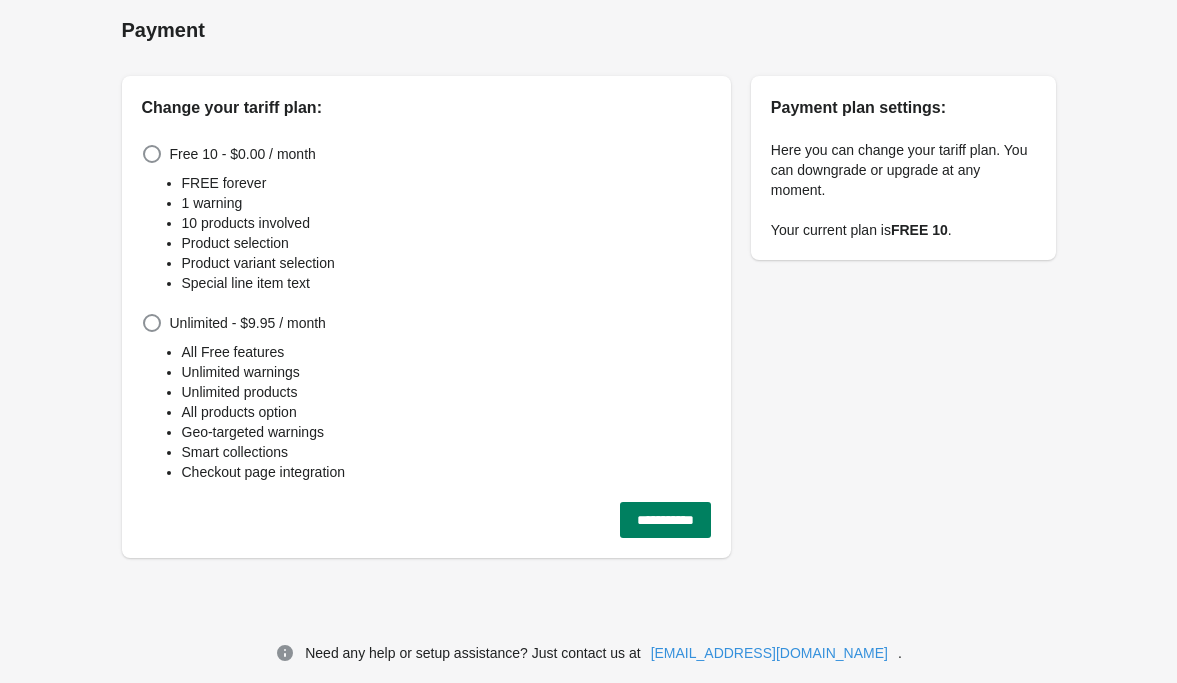 click on "**********" at bounding box center (665, 520) 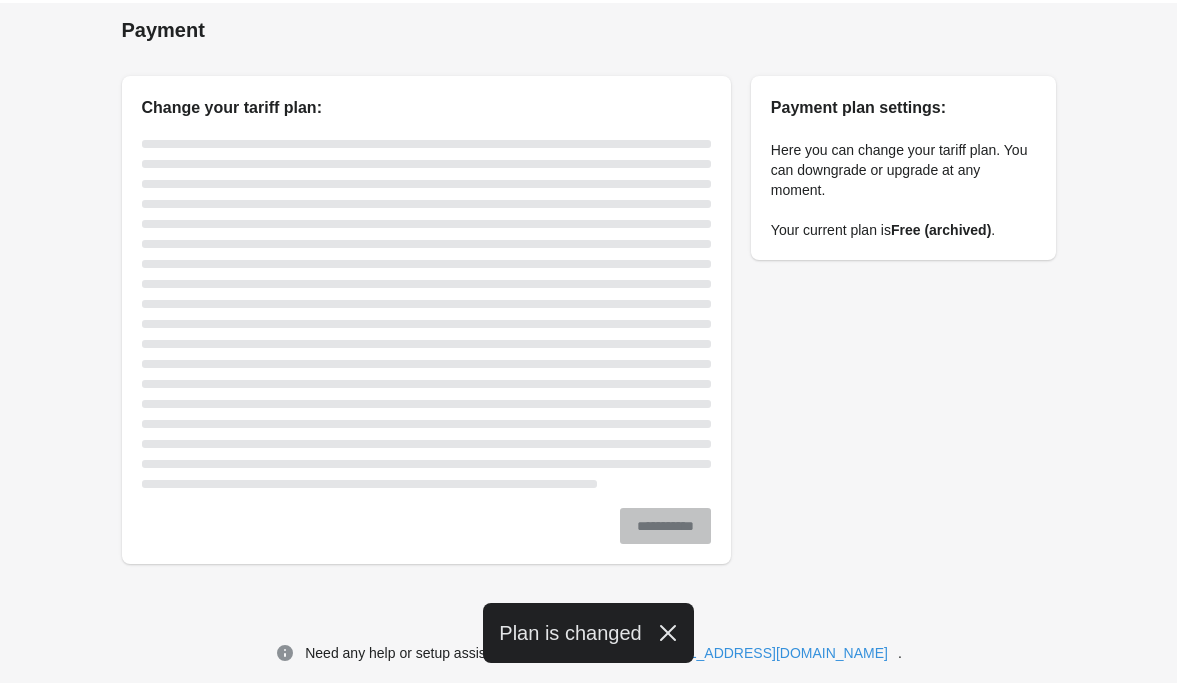 scroll, scrollTop: 0, scrollLeft: 0, axis: both 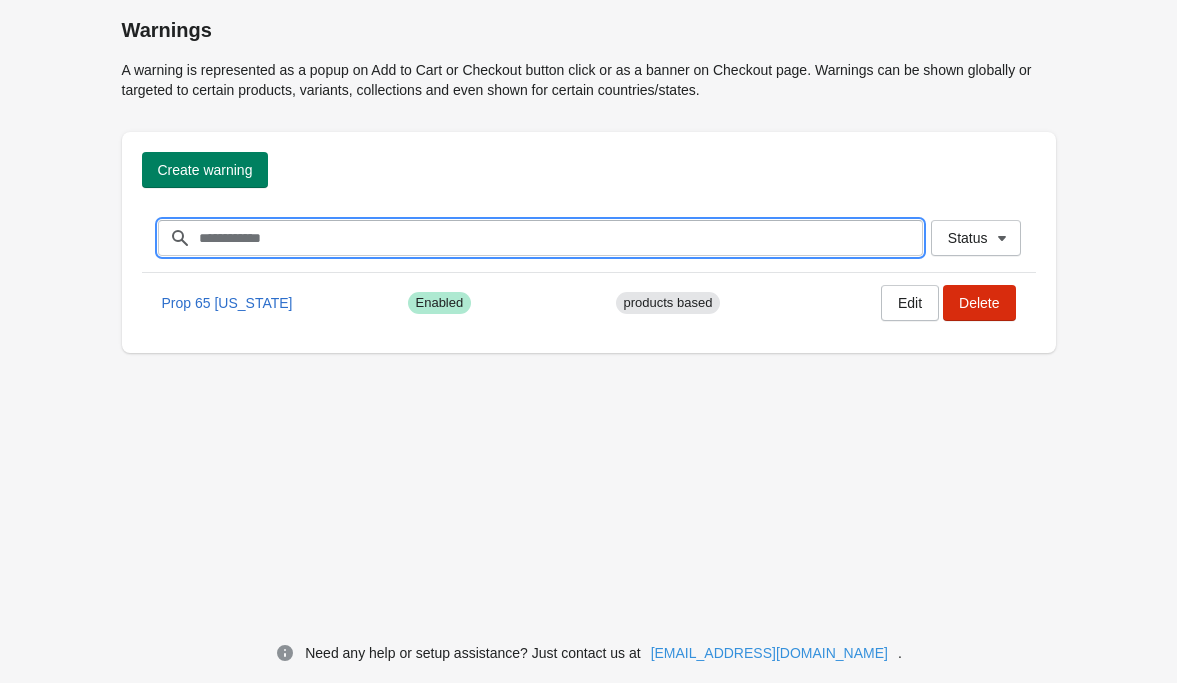 click on "Filter items" at bounding box center (560, 238) 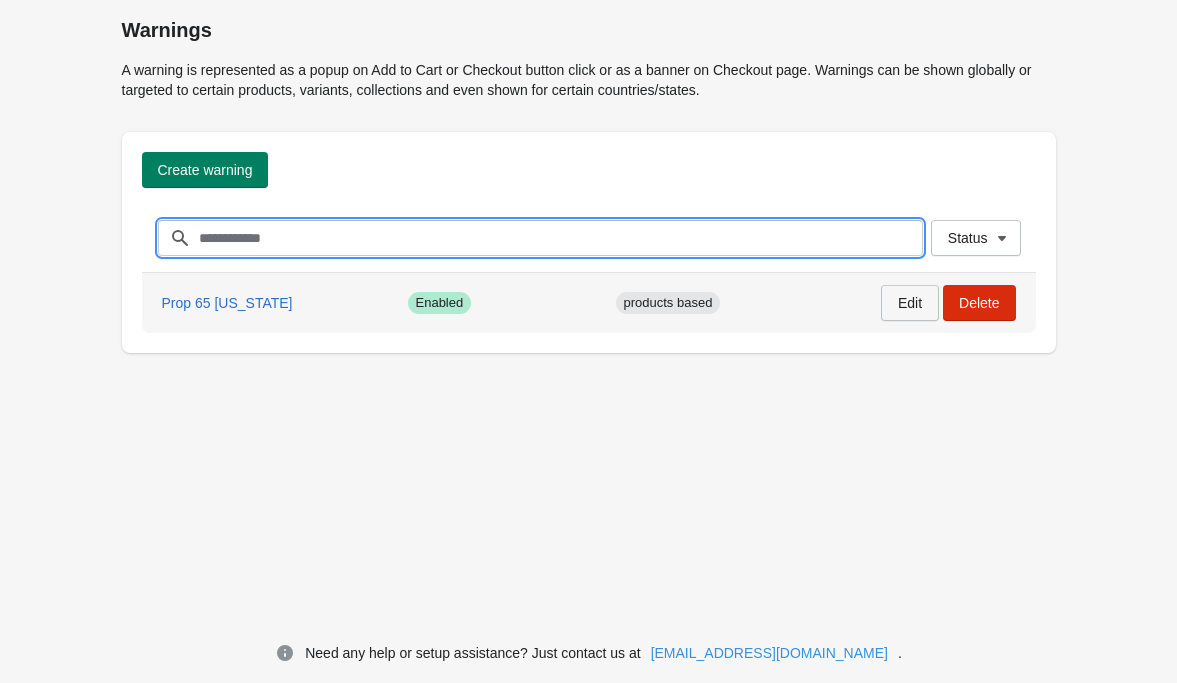 click on "Edit" at bounding box center [910, 303] 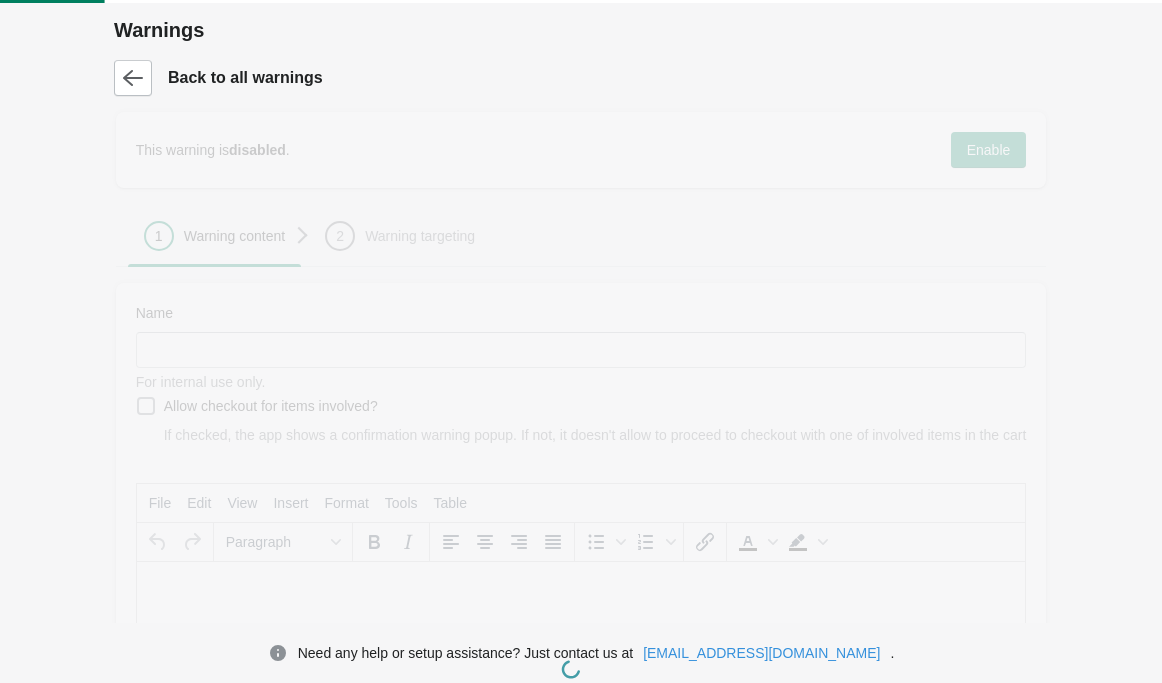 type on "**********" 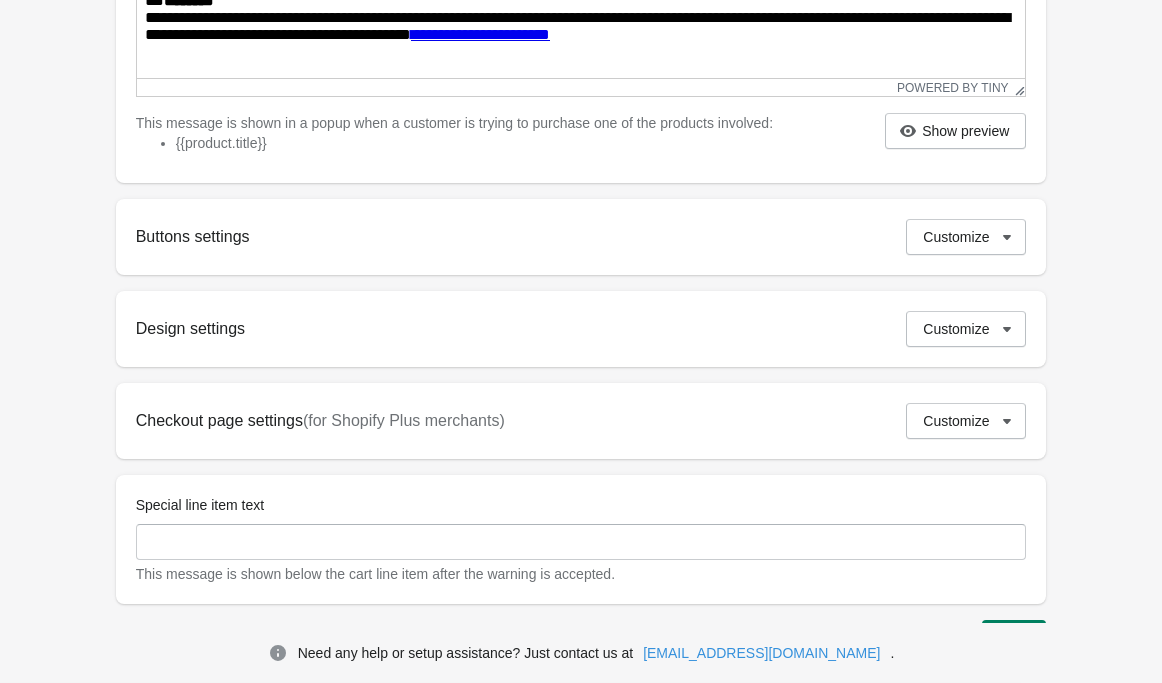 scroll, scrollTop: 665, scrollLeft: 0, axis: vertical 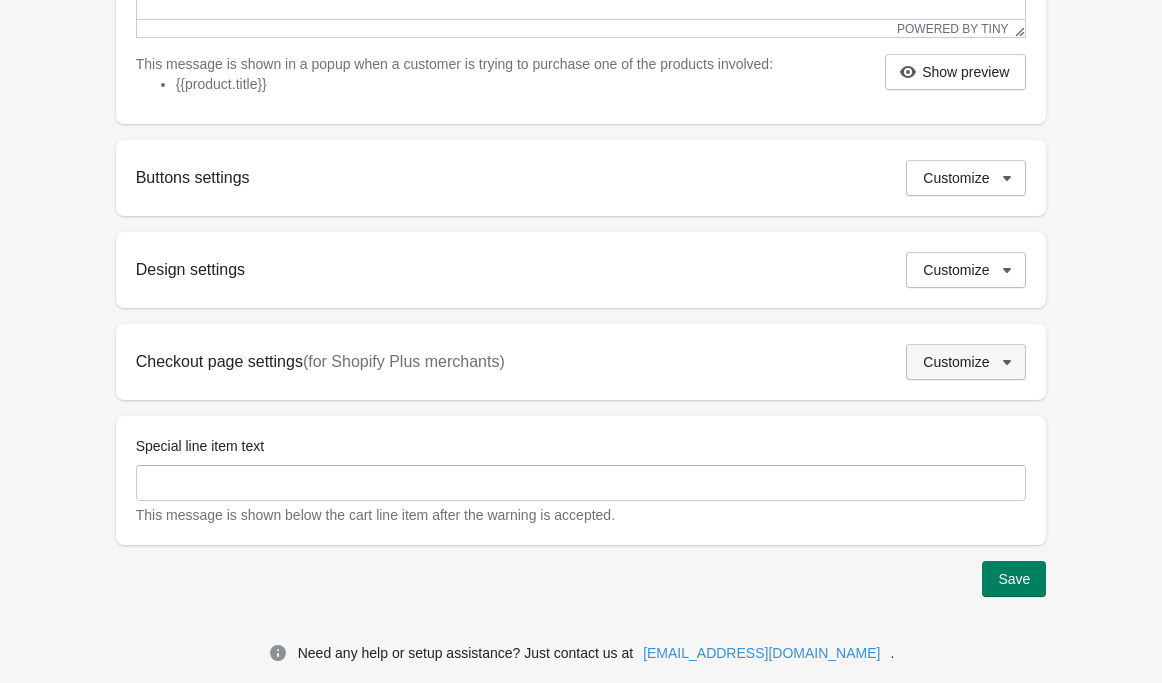 click on "Customize" at bounding box center (956, 362) 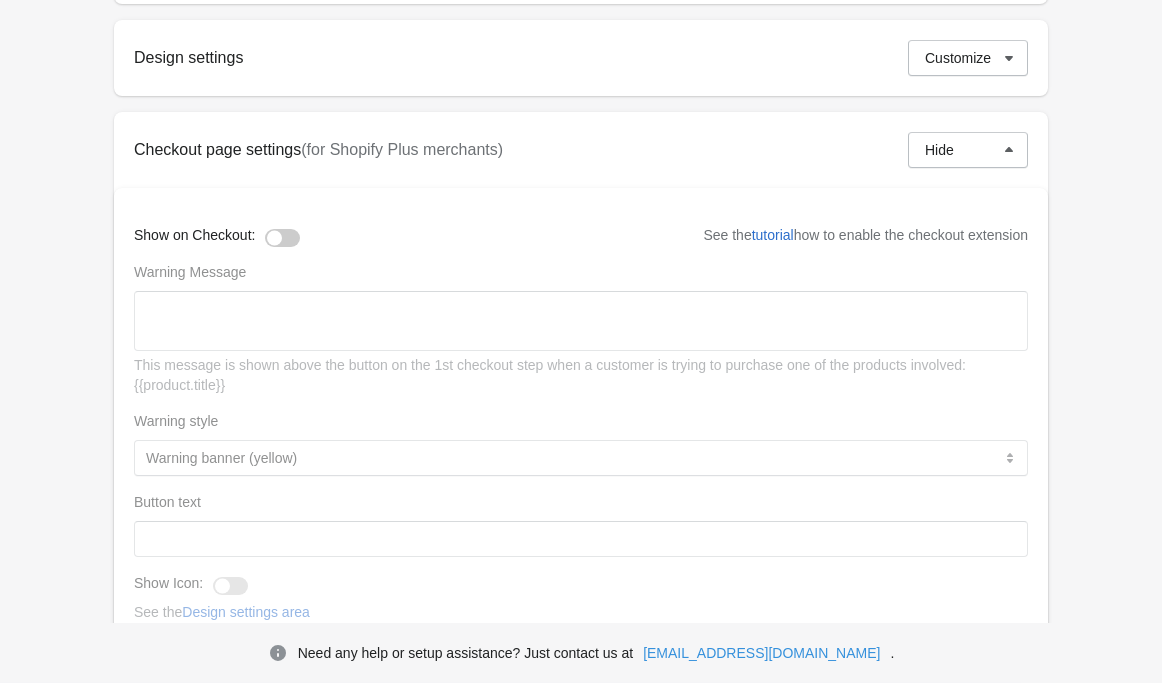 scroll, scrollTop: 857, scrollLeft: 0, axis: vertical 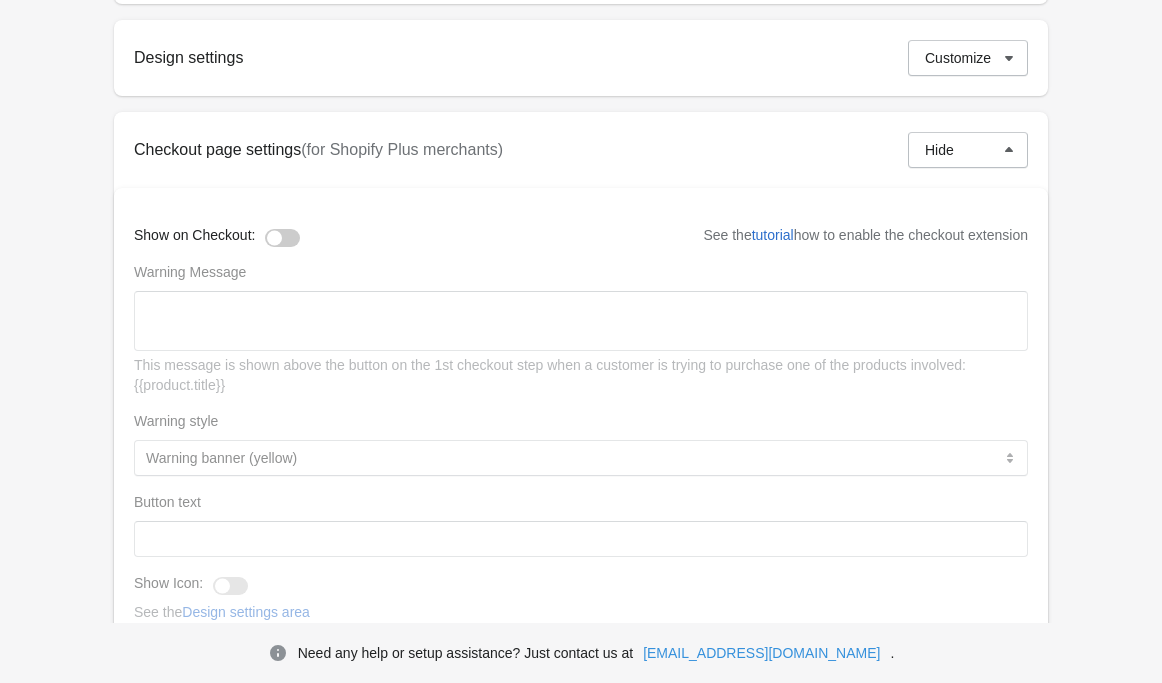 click at bounding box center (282, 238) 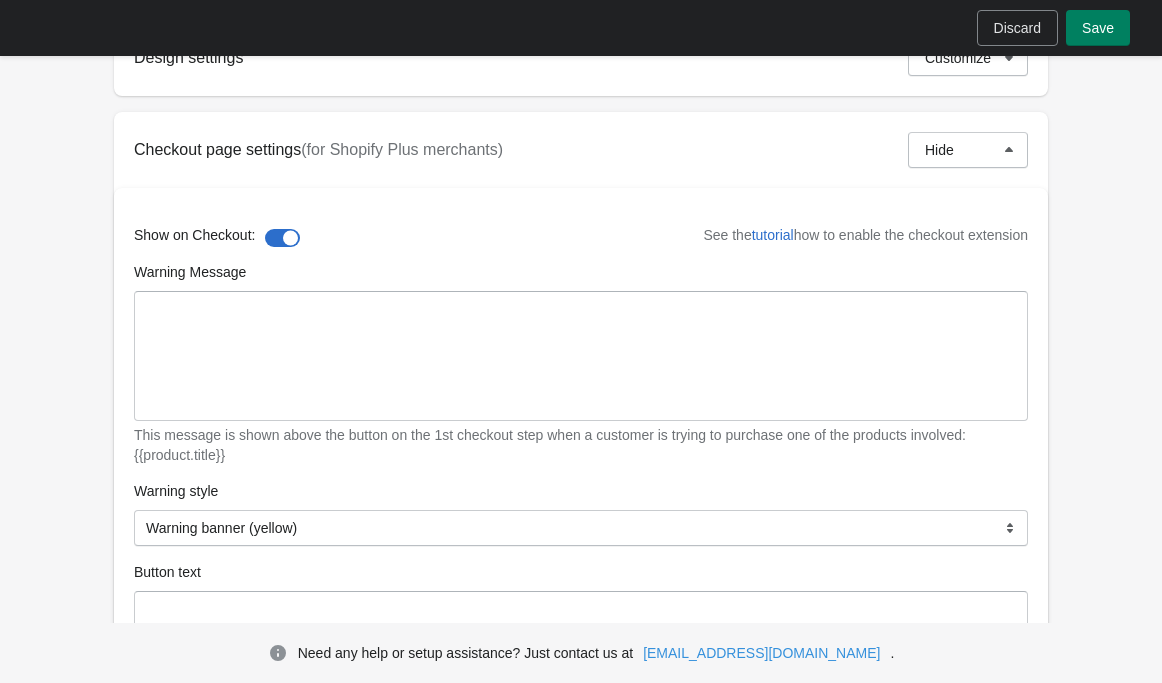 click at bounding box center (282, 238) 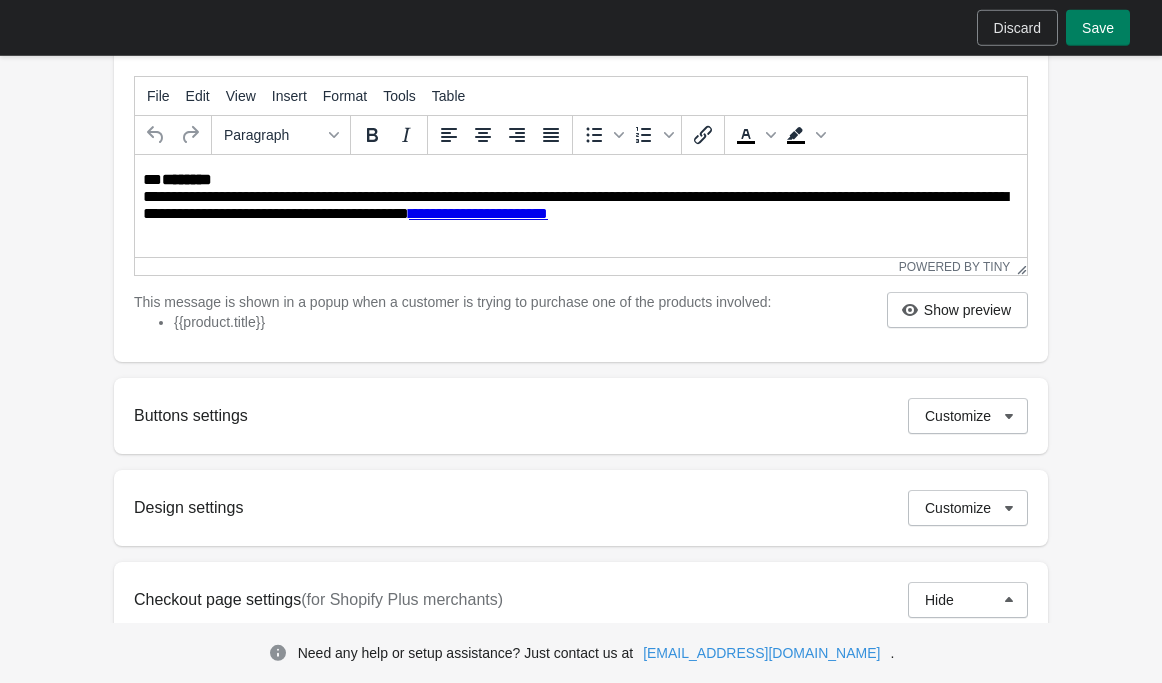 scroll, scrollTop: 425, scrollLeft: 0, axis: vertical 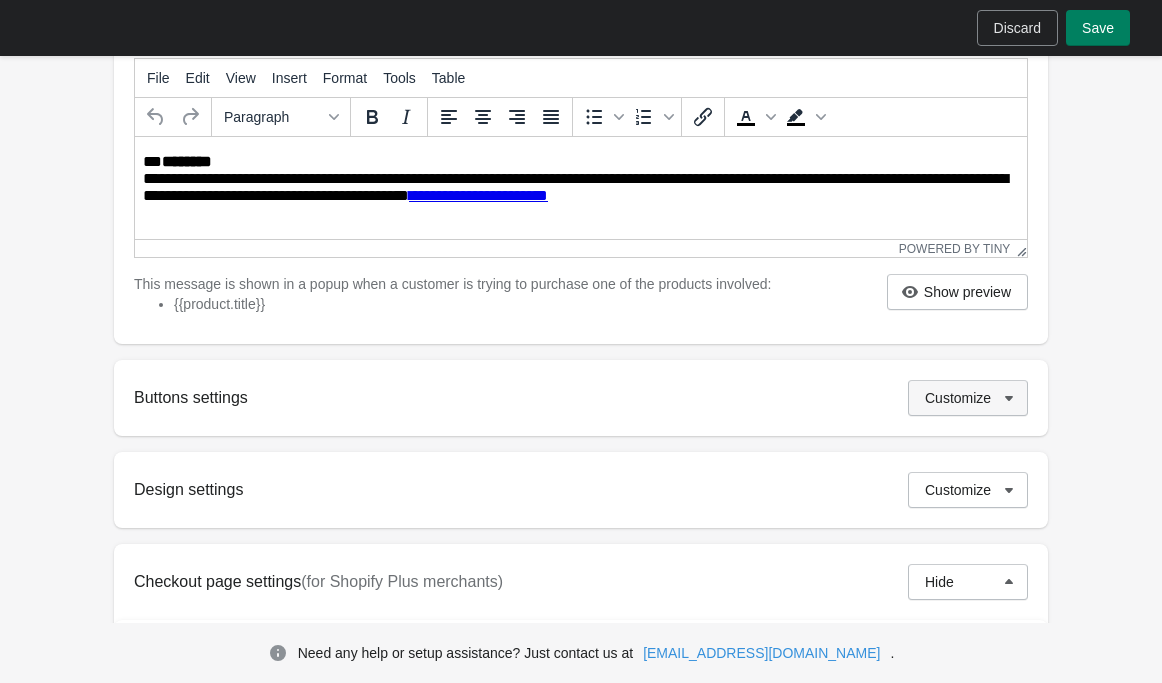 click on "Customize" at bounding box center (958, 398) 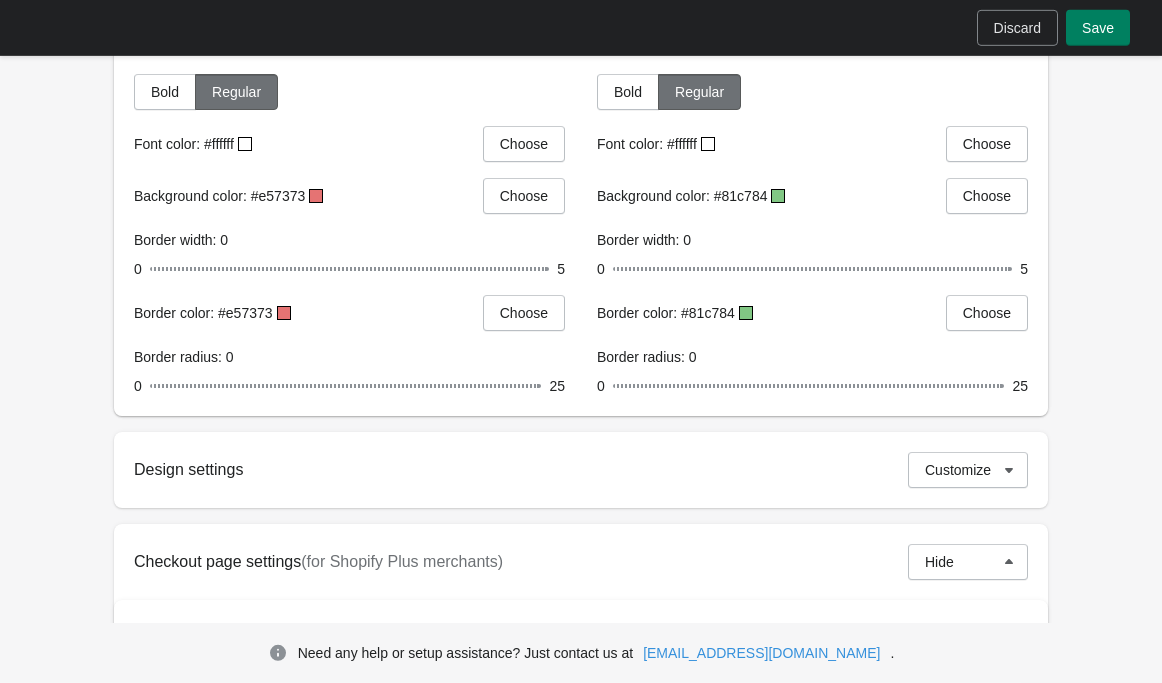 scroll, scrollTop: 1033, scrollLeft: 0, axis: vertical 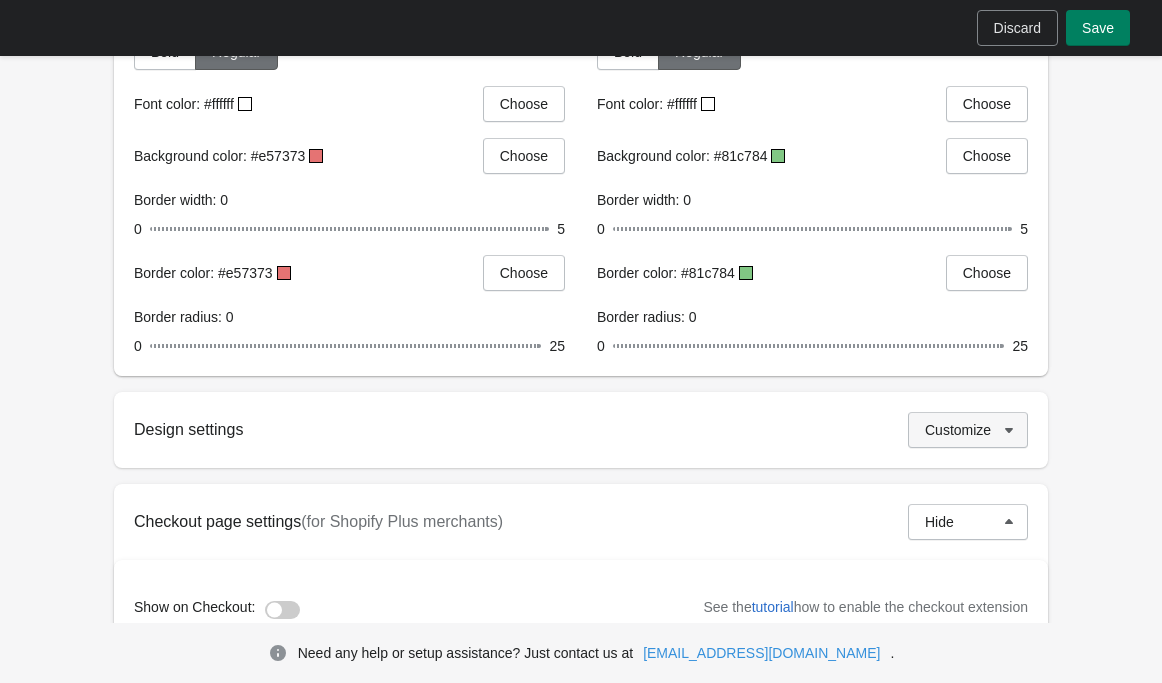click on "Customize" at bounding box center [958, 430] 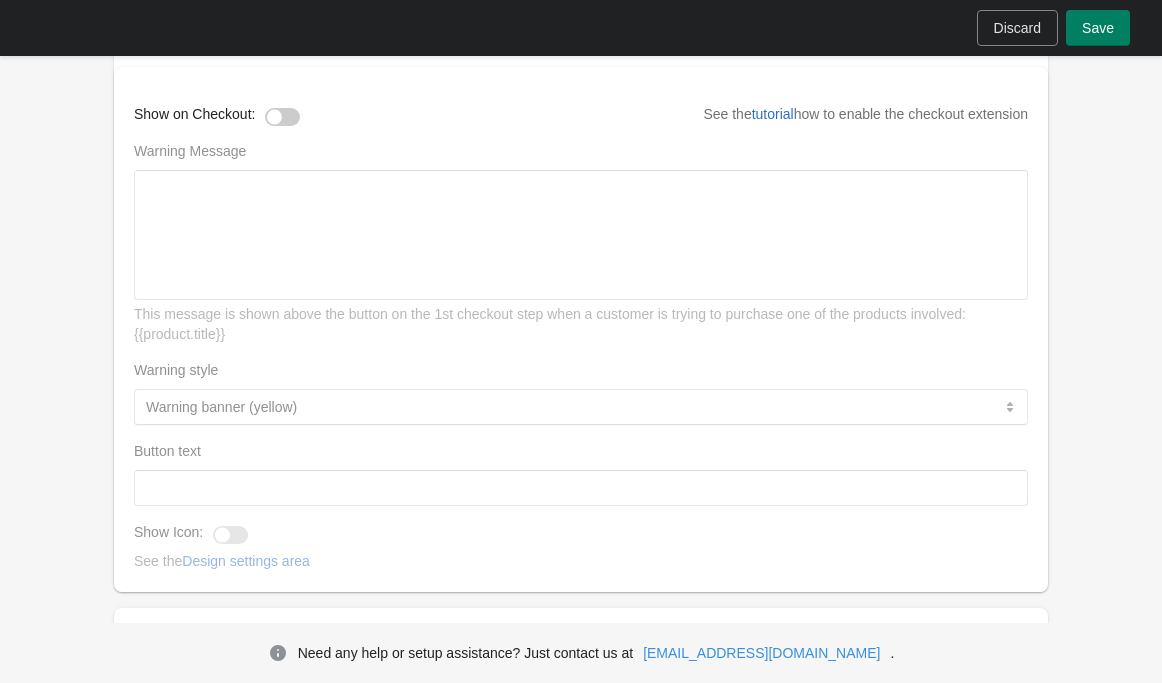 scroll, scrollTop: 2009, scrollLeft: 0, axis: vertical 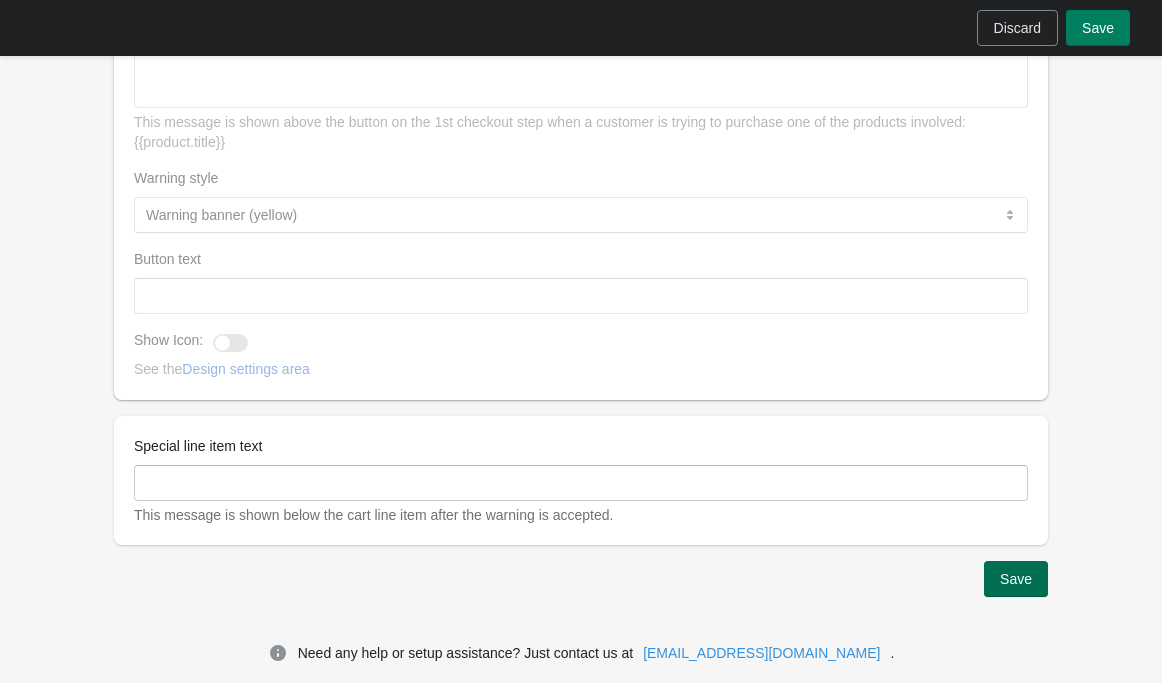 click on "Save" at bounding box center (1016, 579) 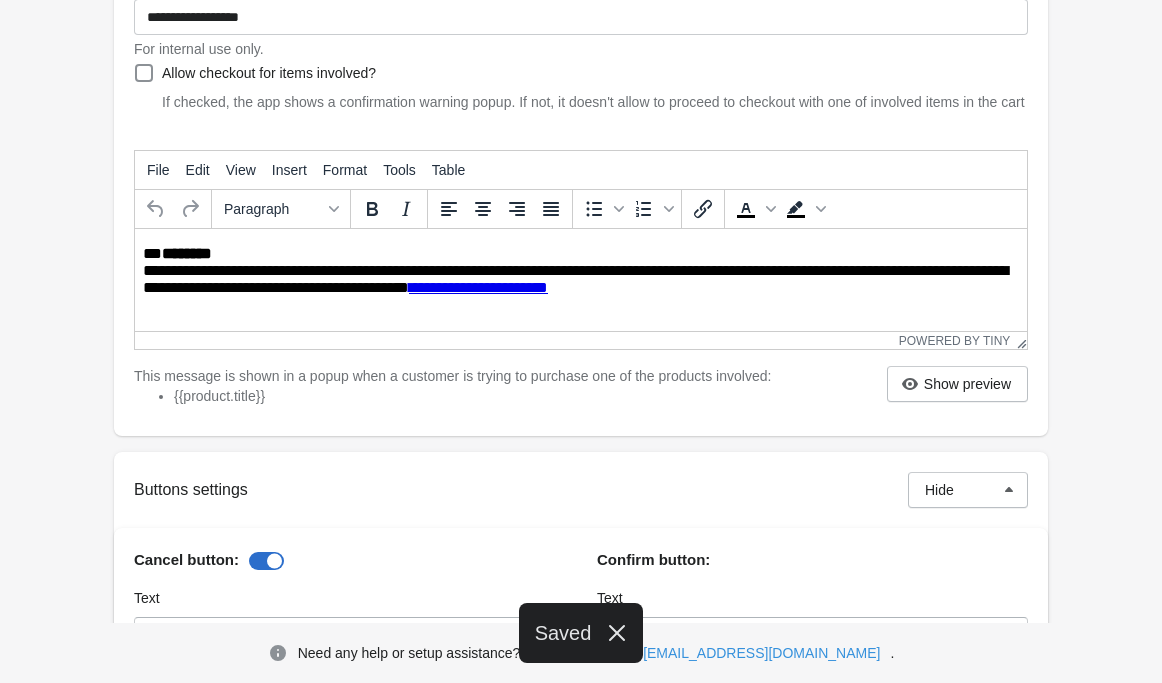 scroll, scrollTop: 0, scrollLeft: 0, axis: both 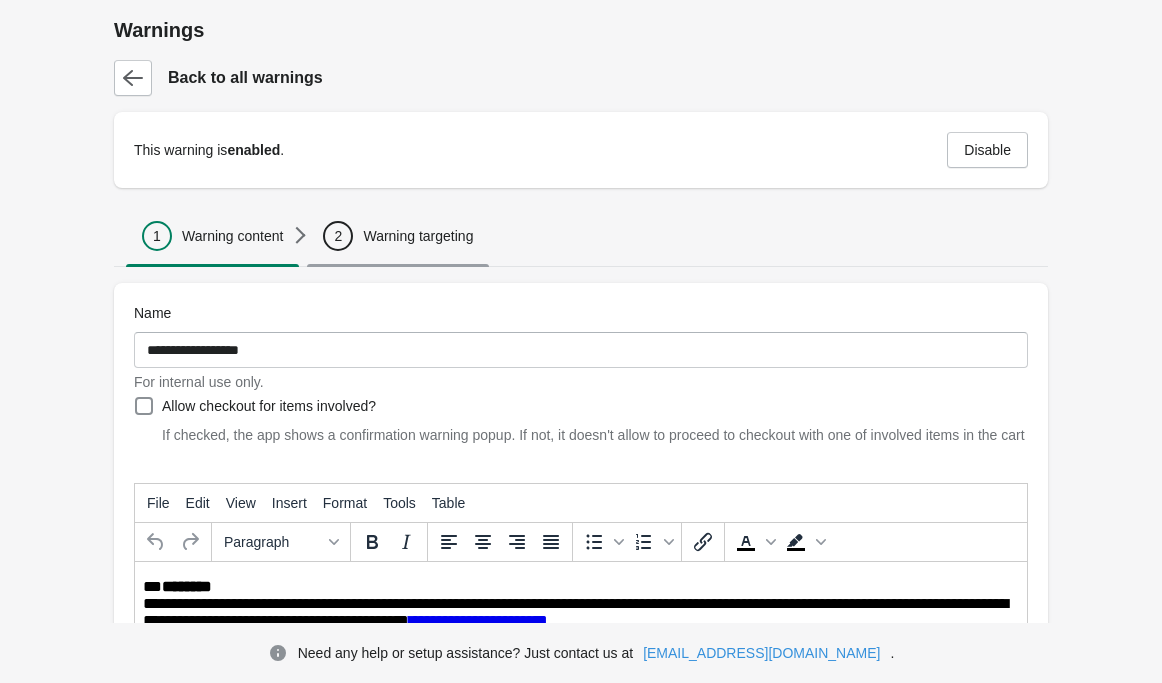 click on "Warning targeting" at bounding box center (418, 236) 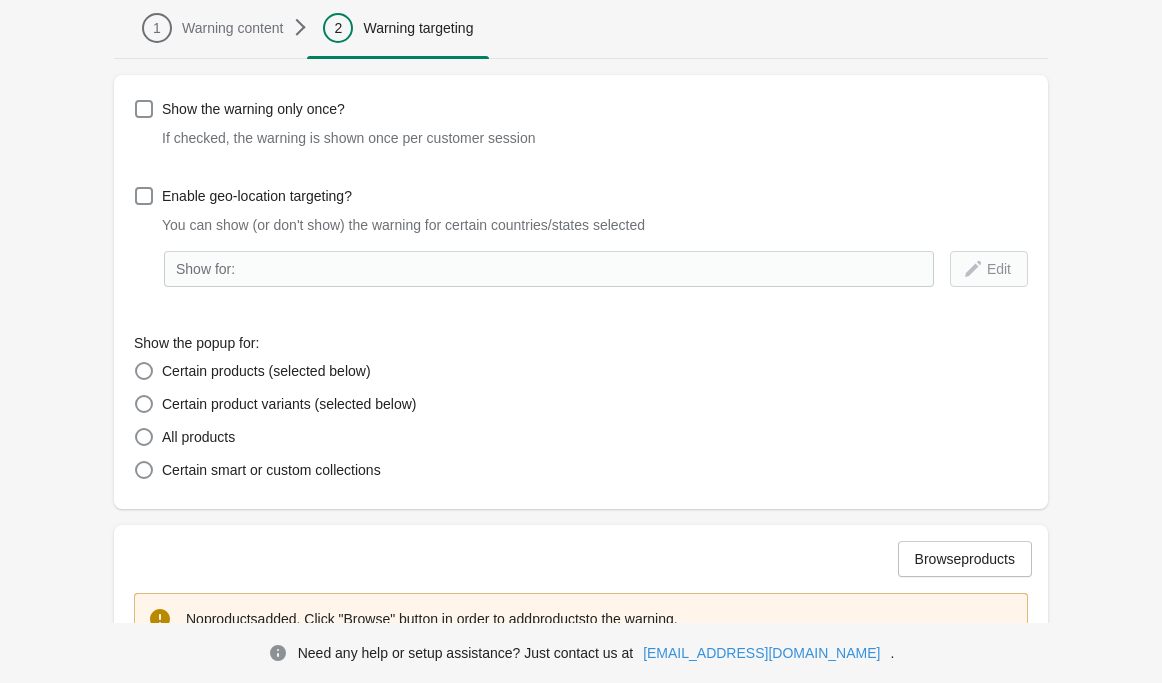 scroll, scrollTop: 385, scrollLeft: 0, axis: vertical 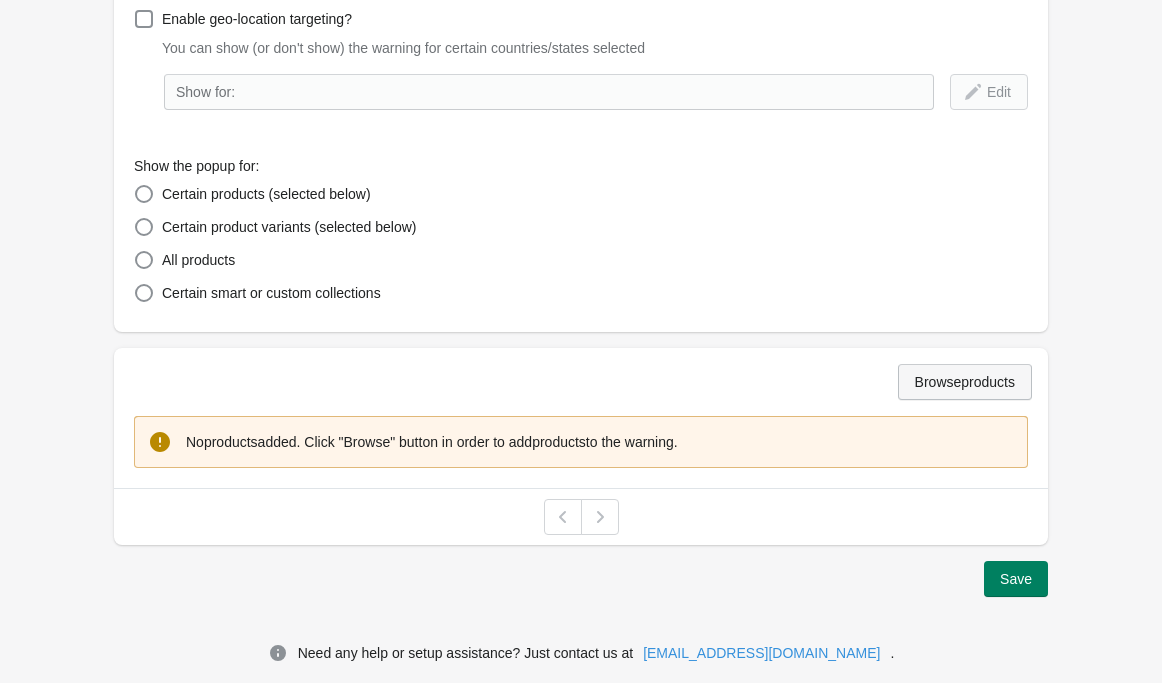 click on "Browse  products" at bounding box center [965, 382] 